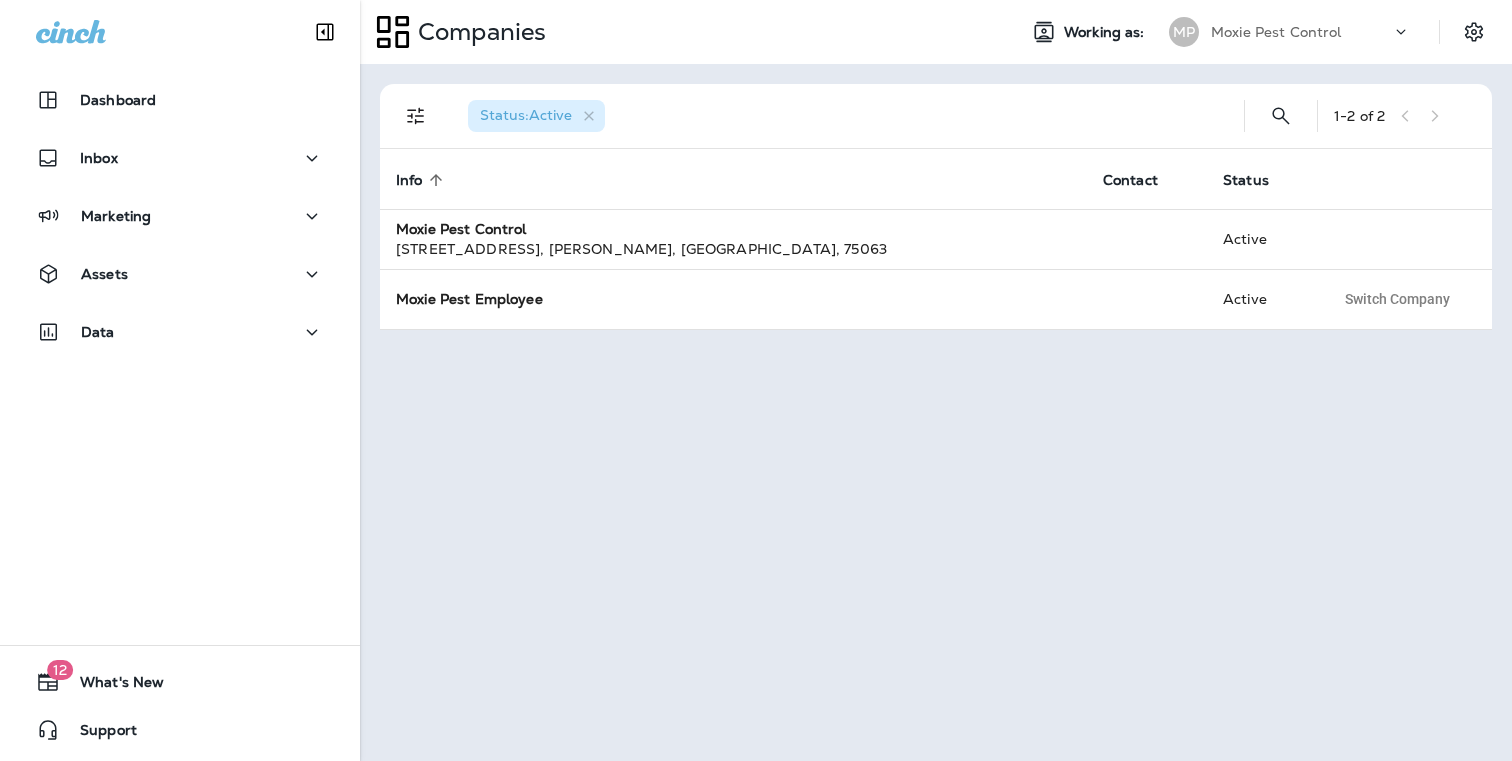 scroll, scrollTop: 0, scrollLeft: 0, axis: both 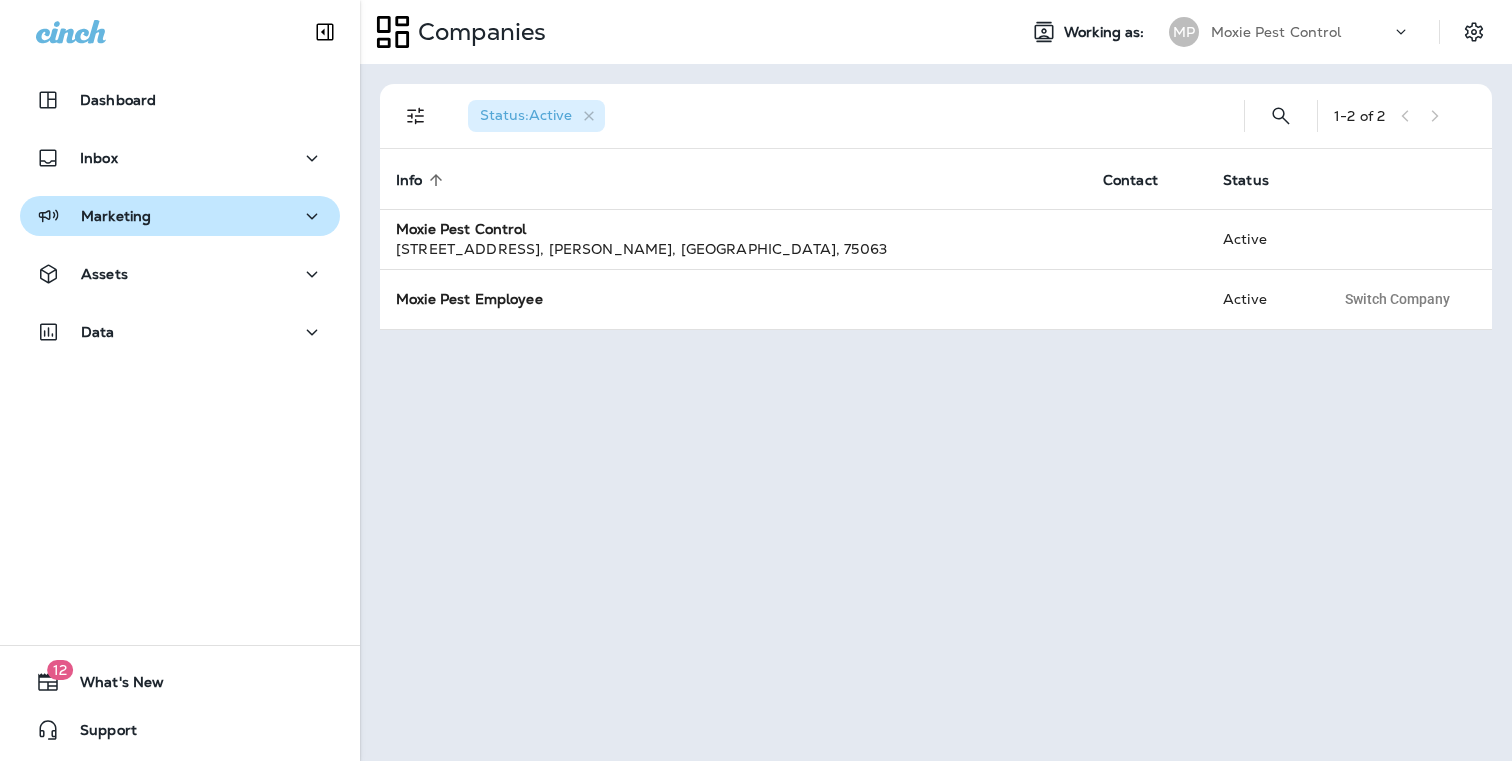 click on "Marketing" at bounding box center (180, 216) 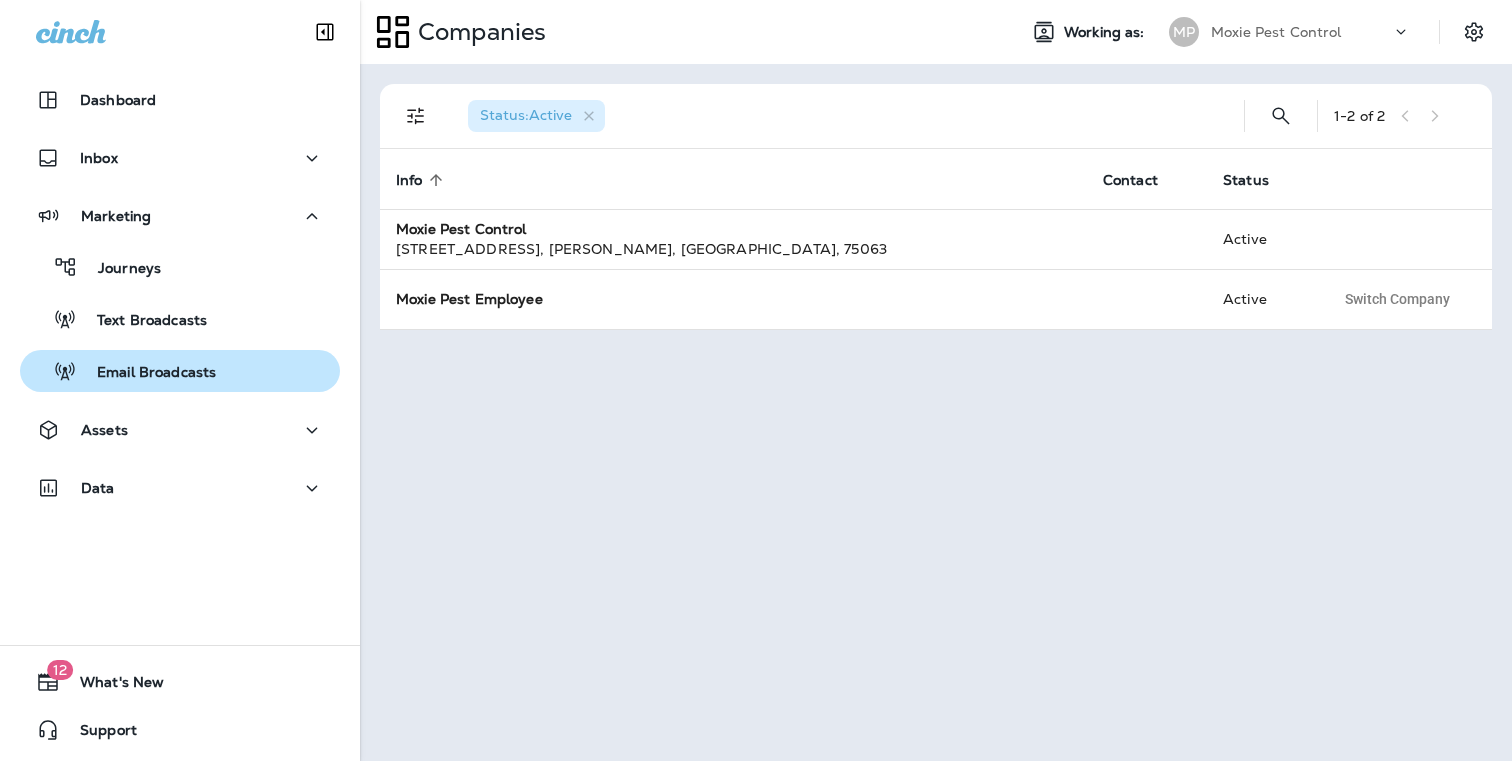 click on "Email Broadcasts" at bounding box center [122, 371] 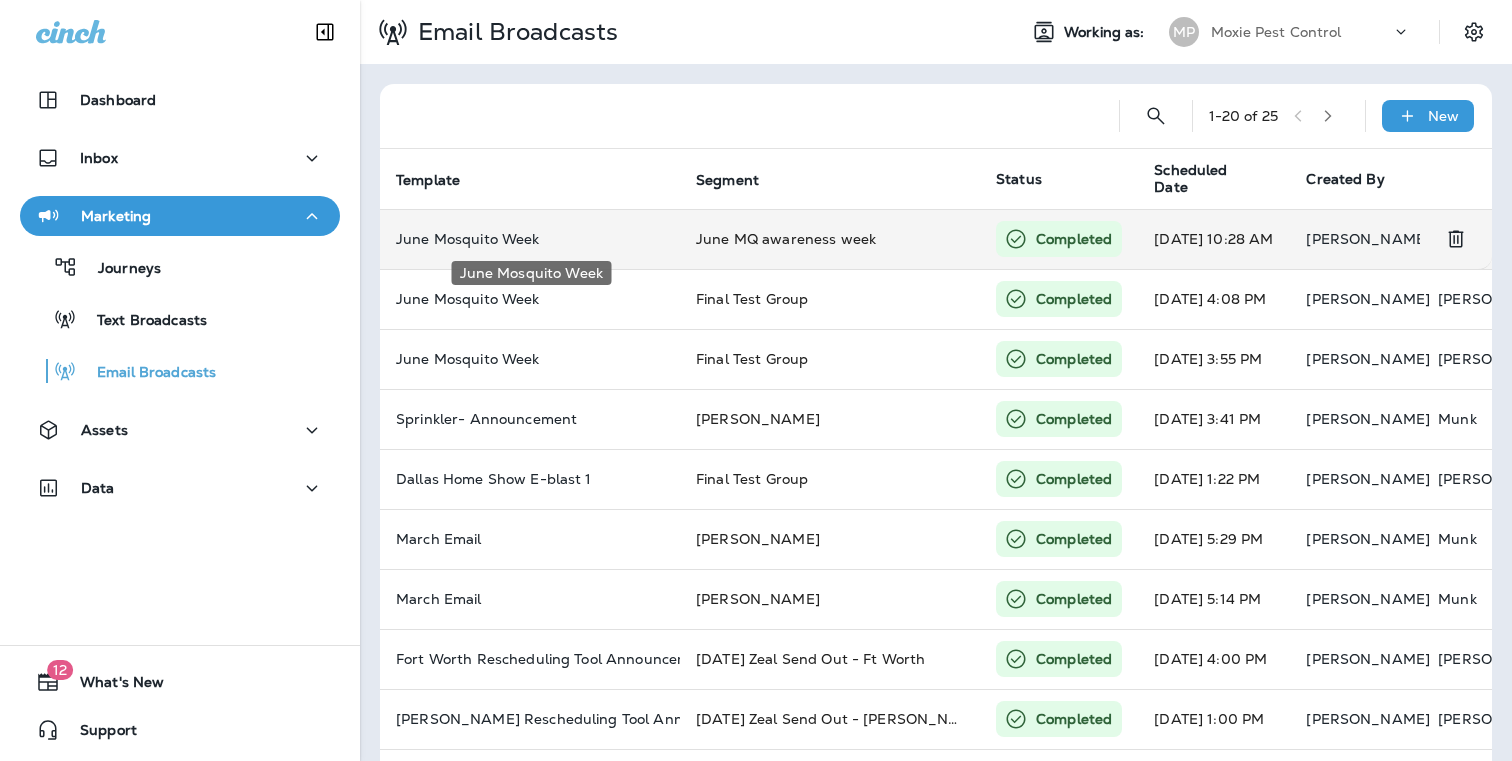 click on "June Mosquito Week" at bounding box center (530, 239) 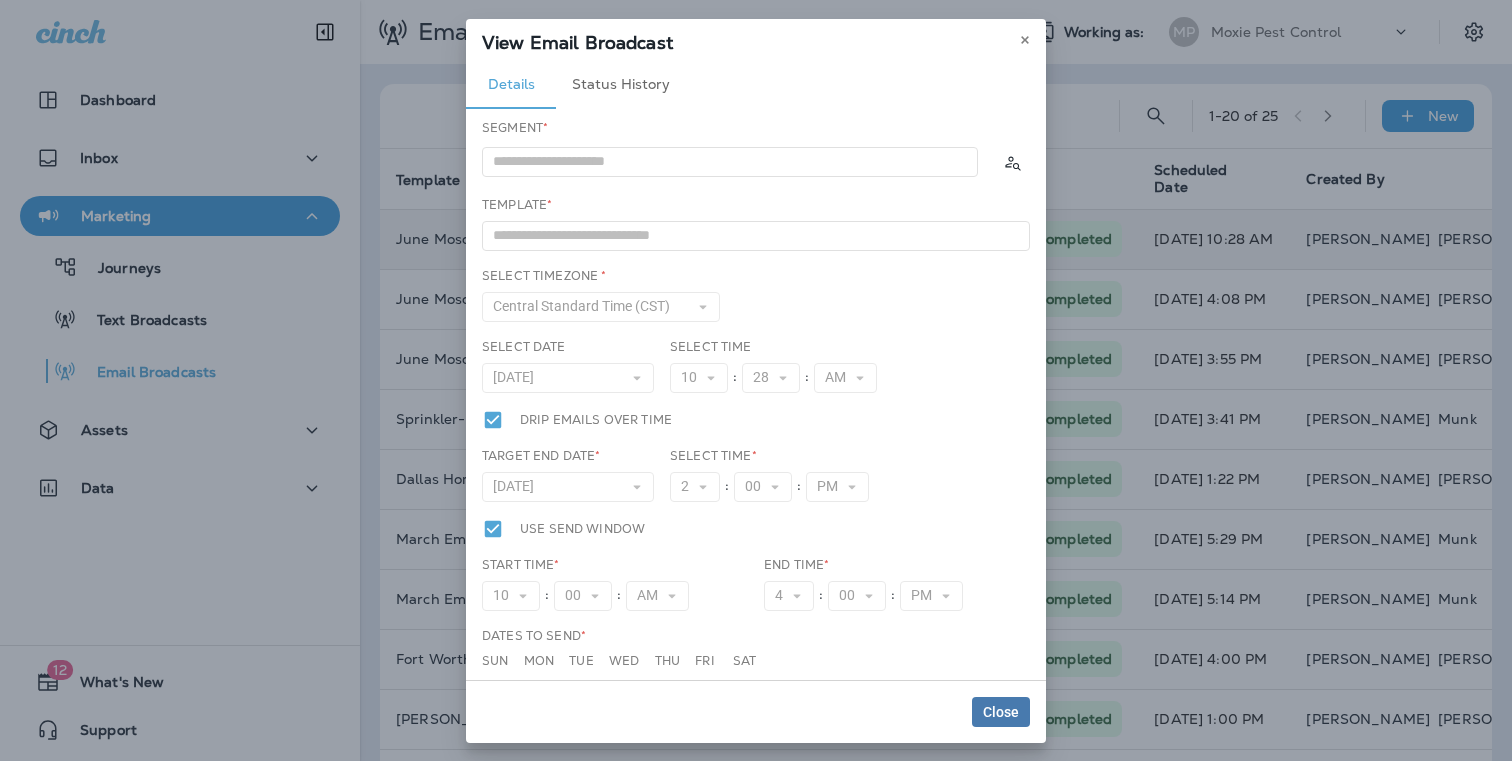 type on "**********" 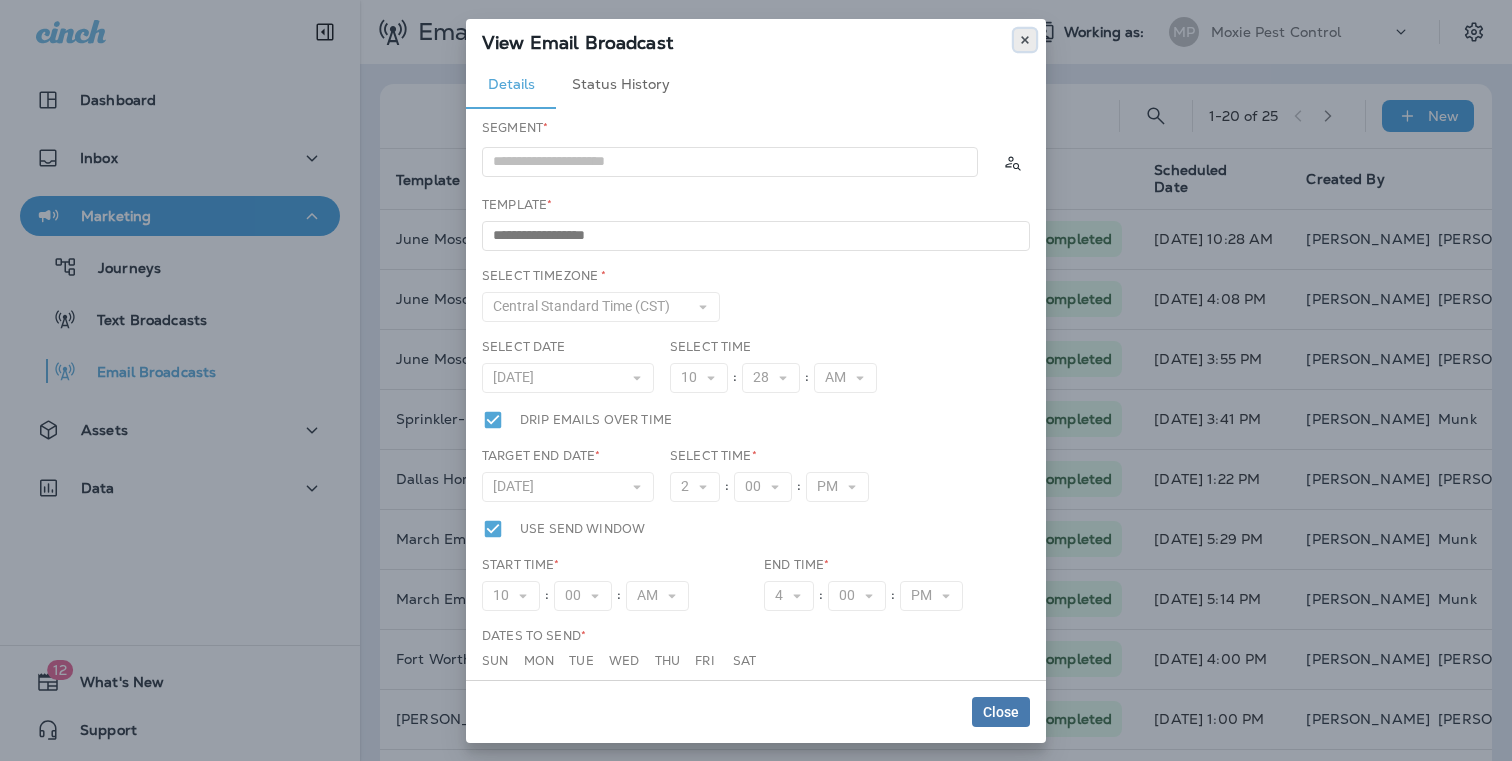click 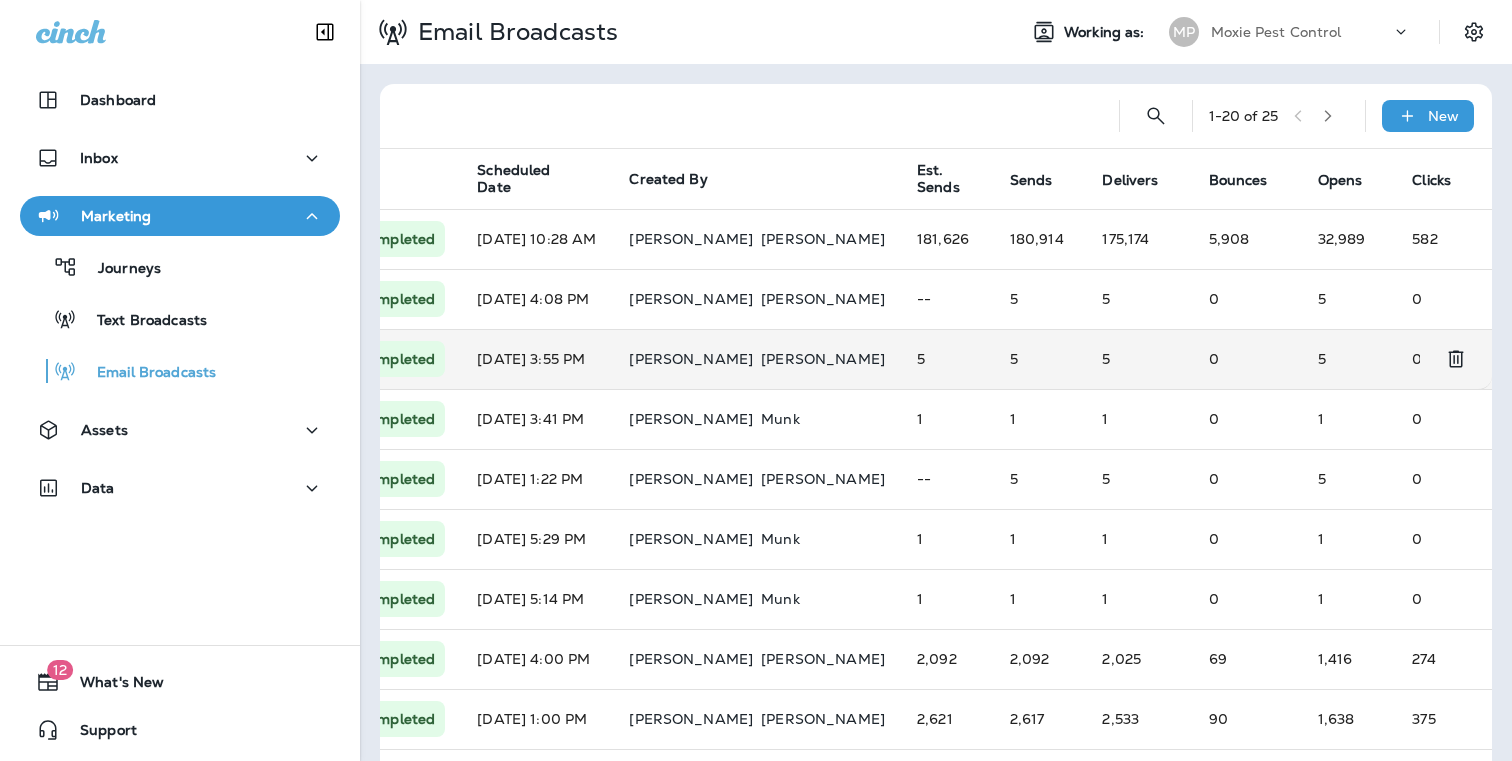 scroll, scrollTop: 0, scrollLeft: 0, axis: both 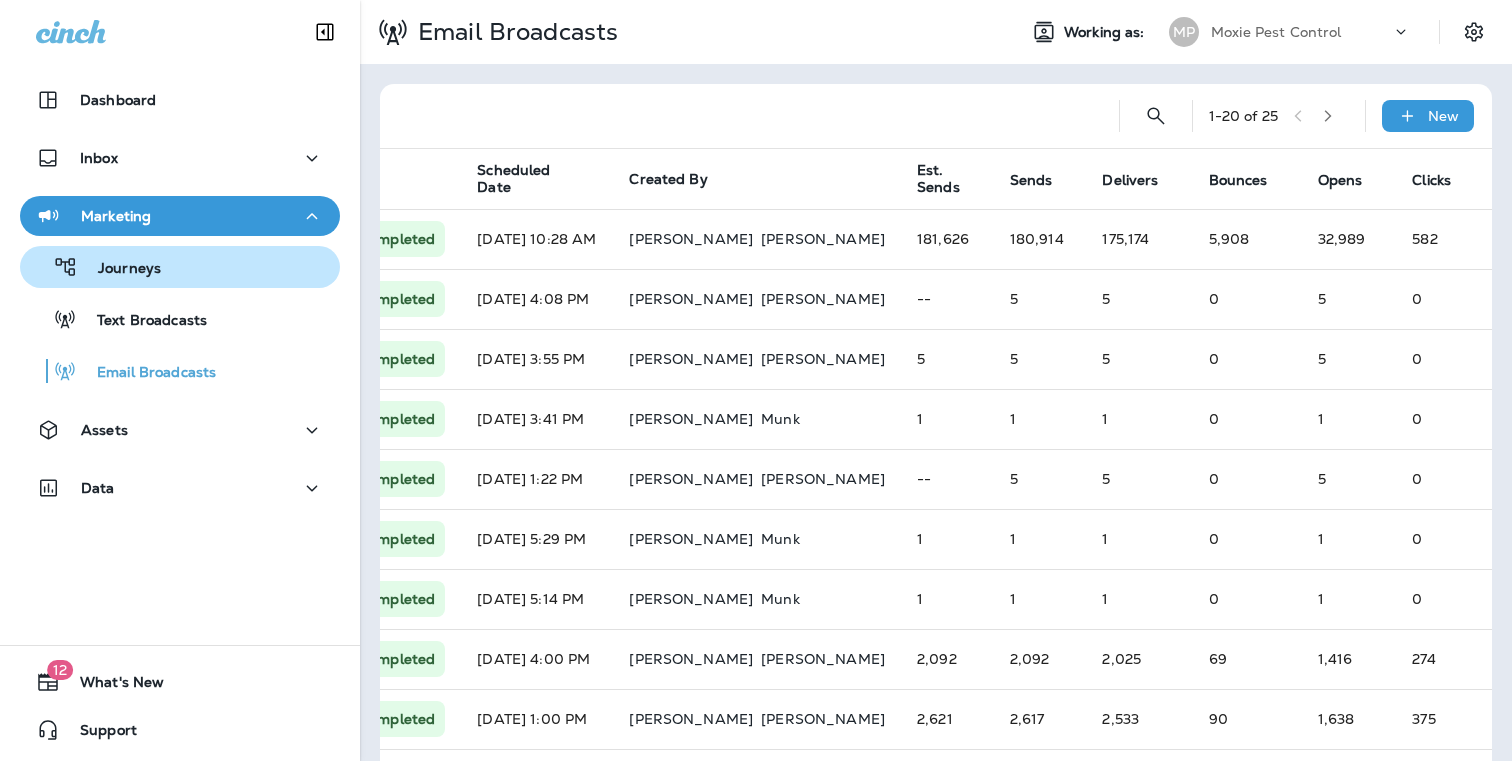 click on "Journeys" at bounding box center [119, 269] 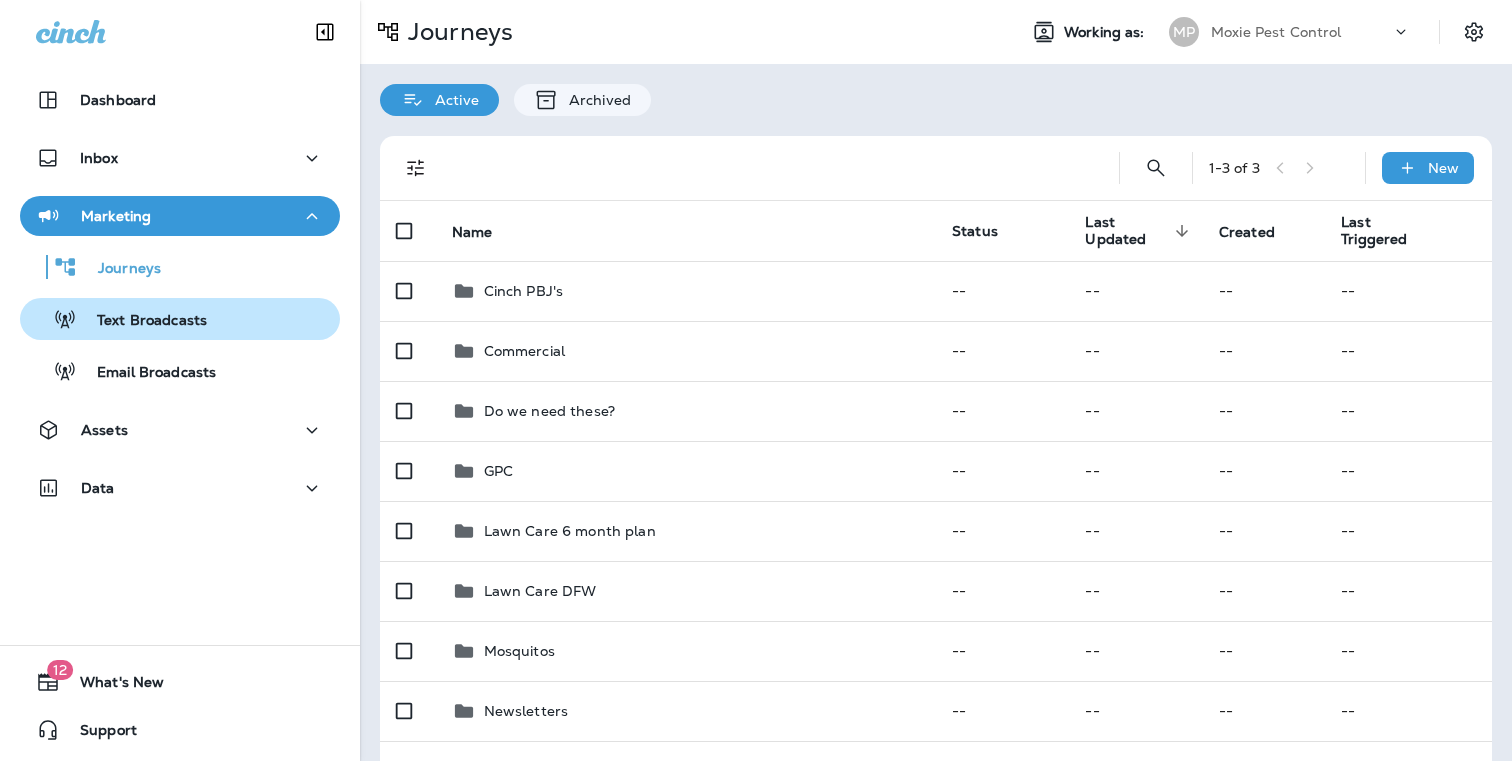 click on "Text Broadcasts" at bounding box center (142, 321) 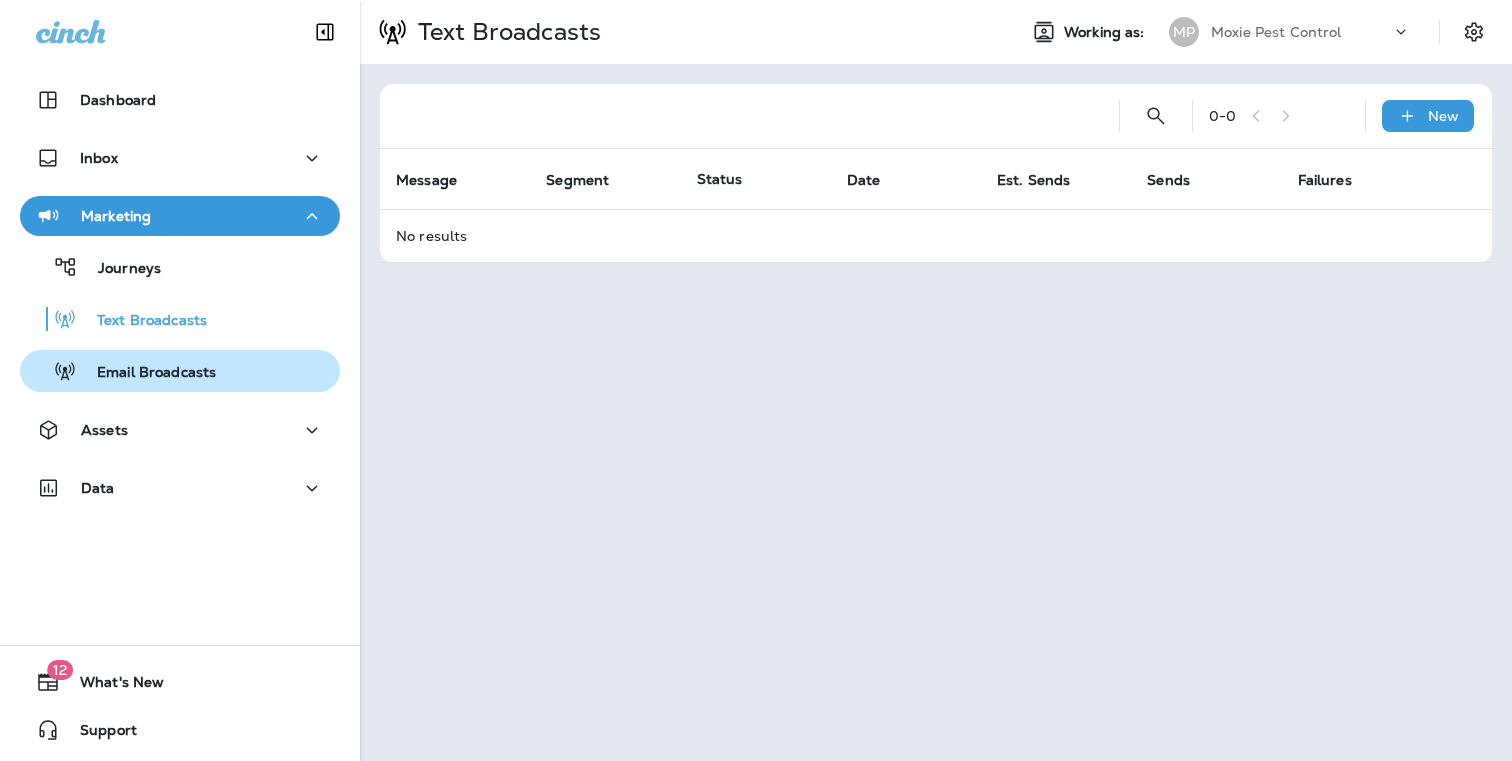 click on "Email Broadcasts" at bounding box center [146, 373] 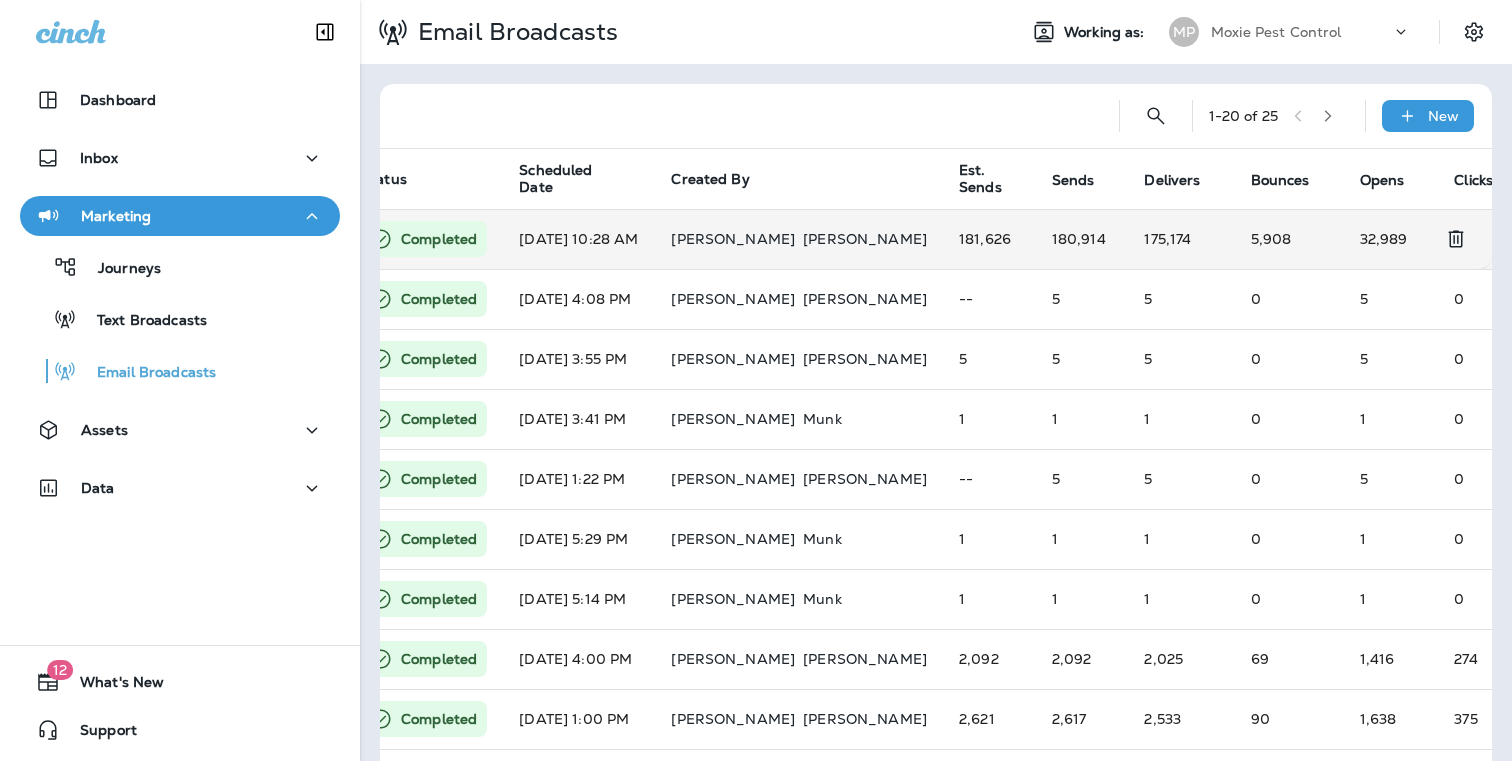 scroll, scrollTop: 0, scrollLeft: 677, axis: horizontal 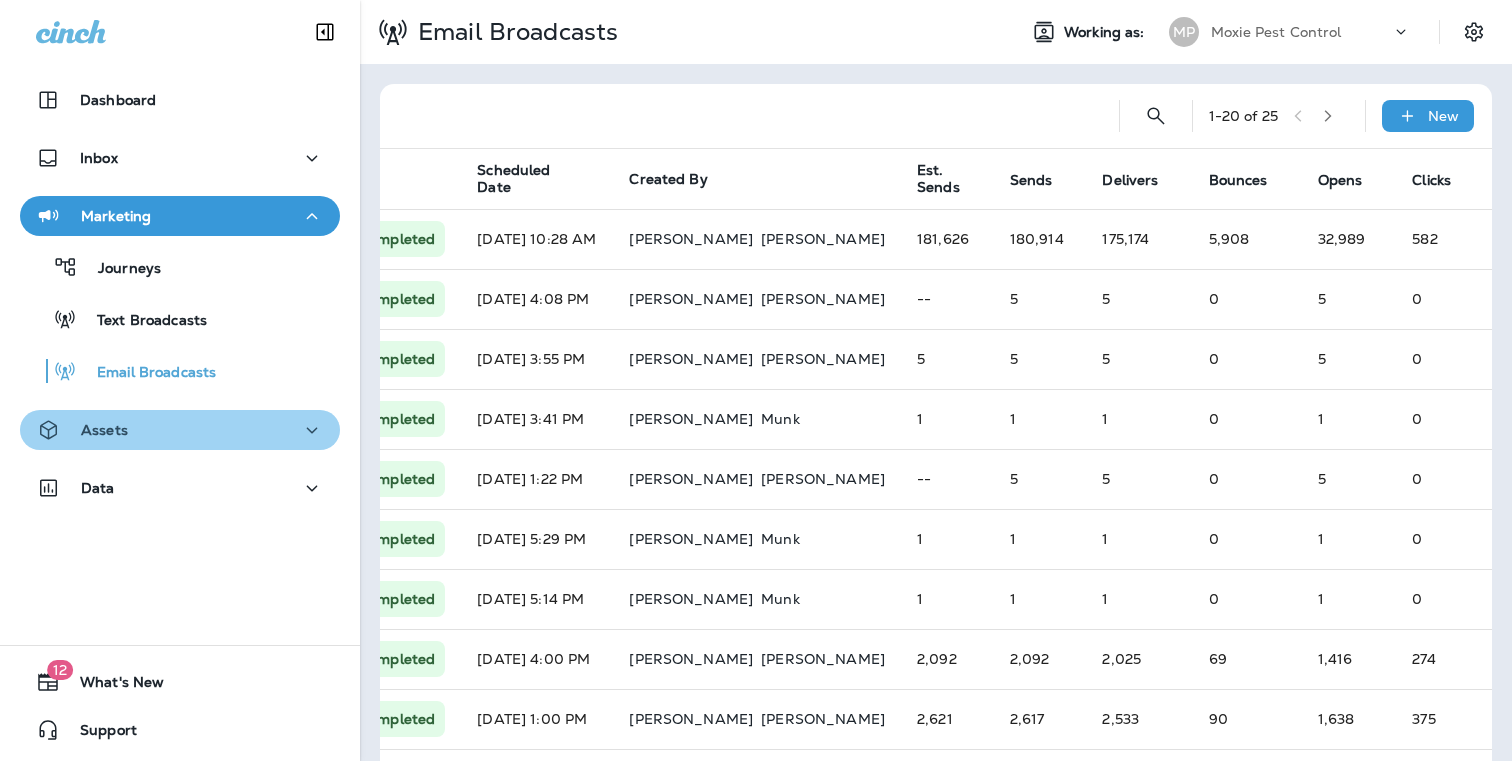 click 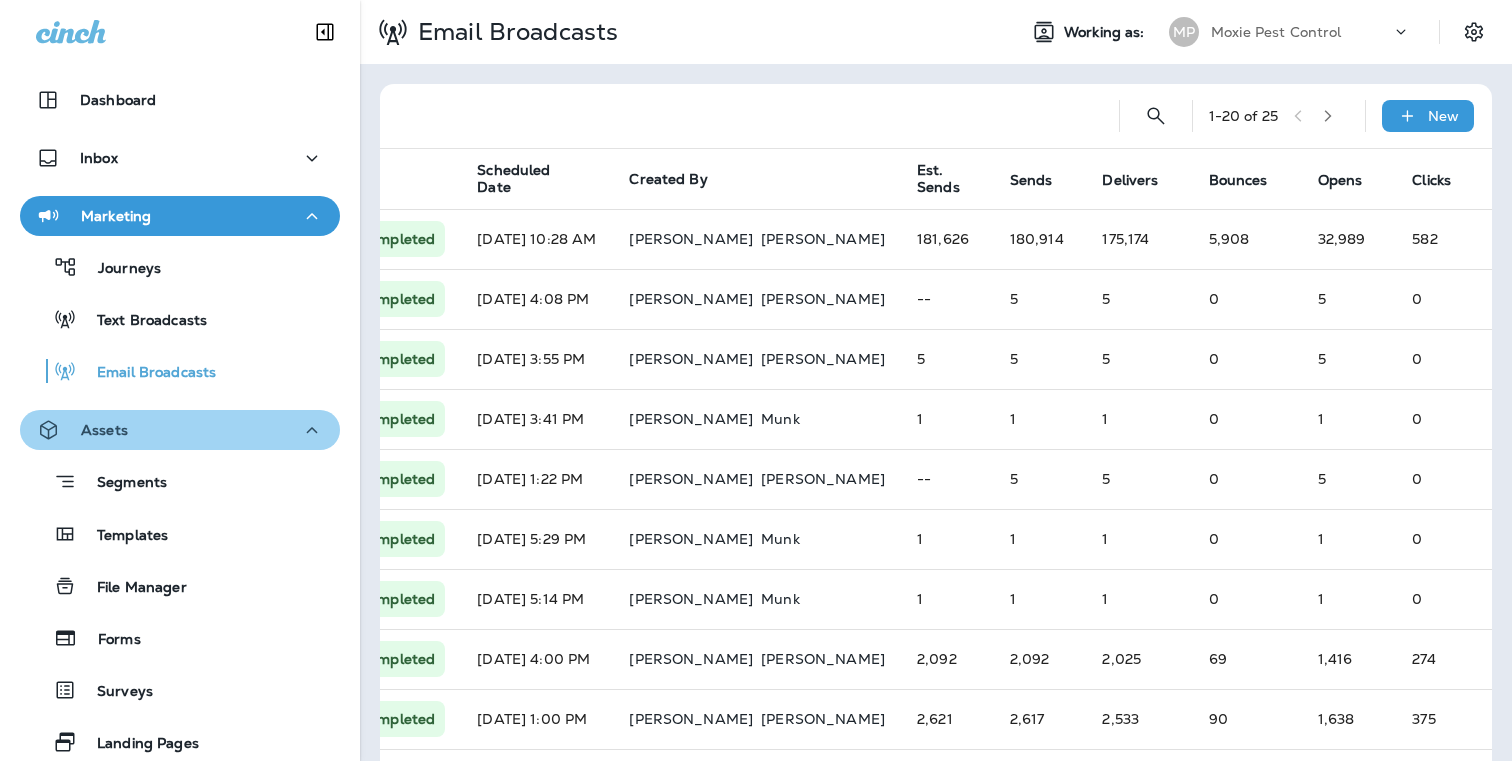 click 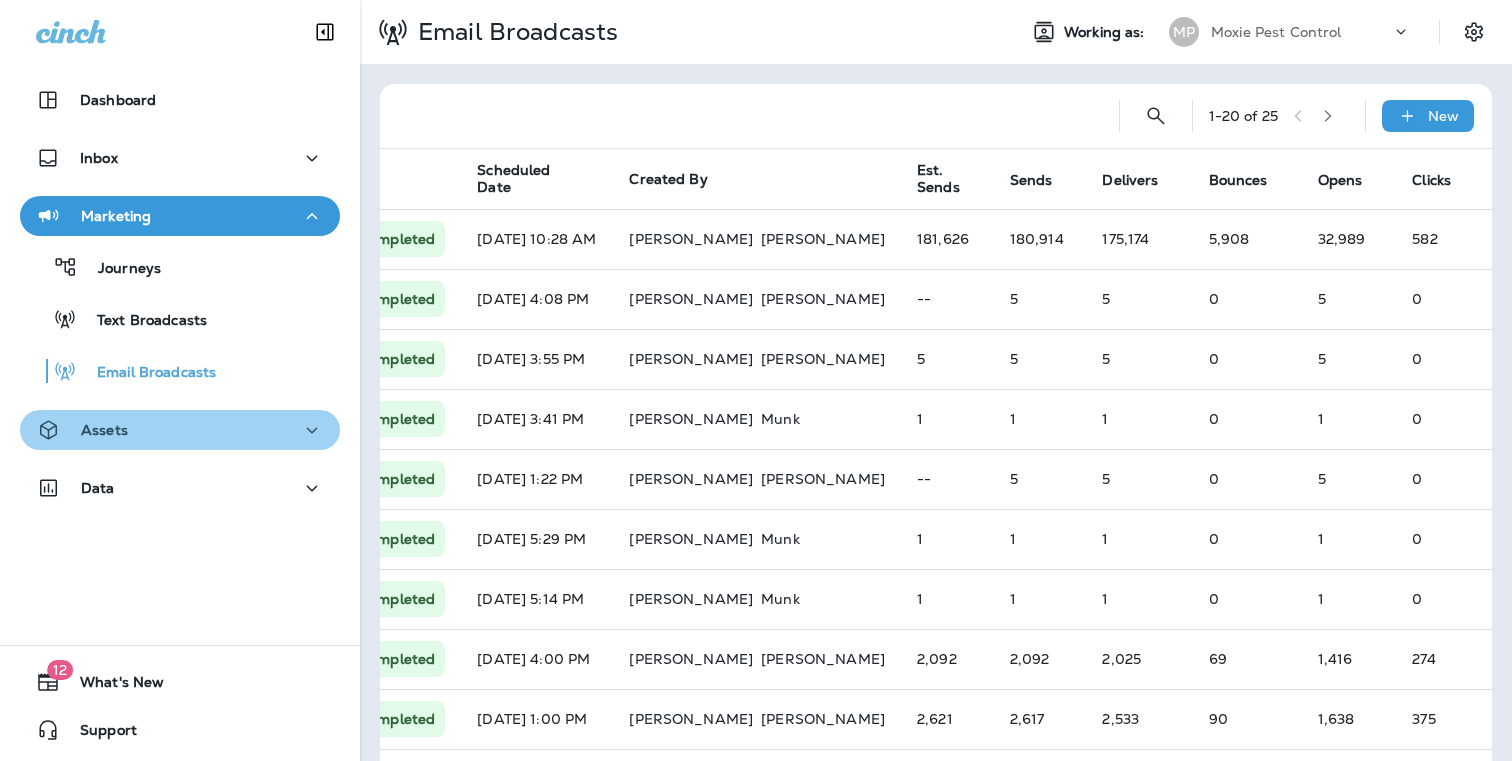 click 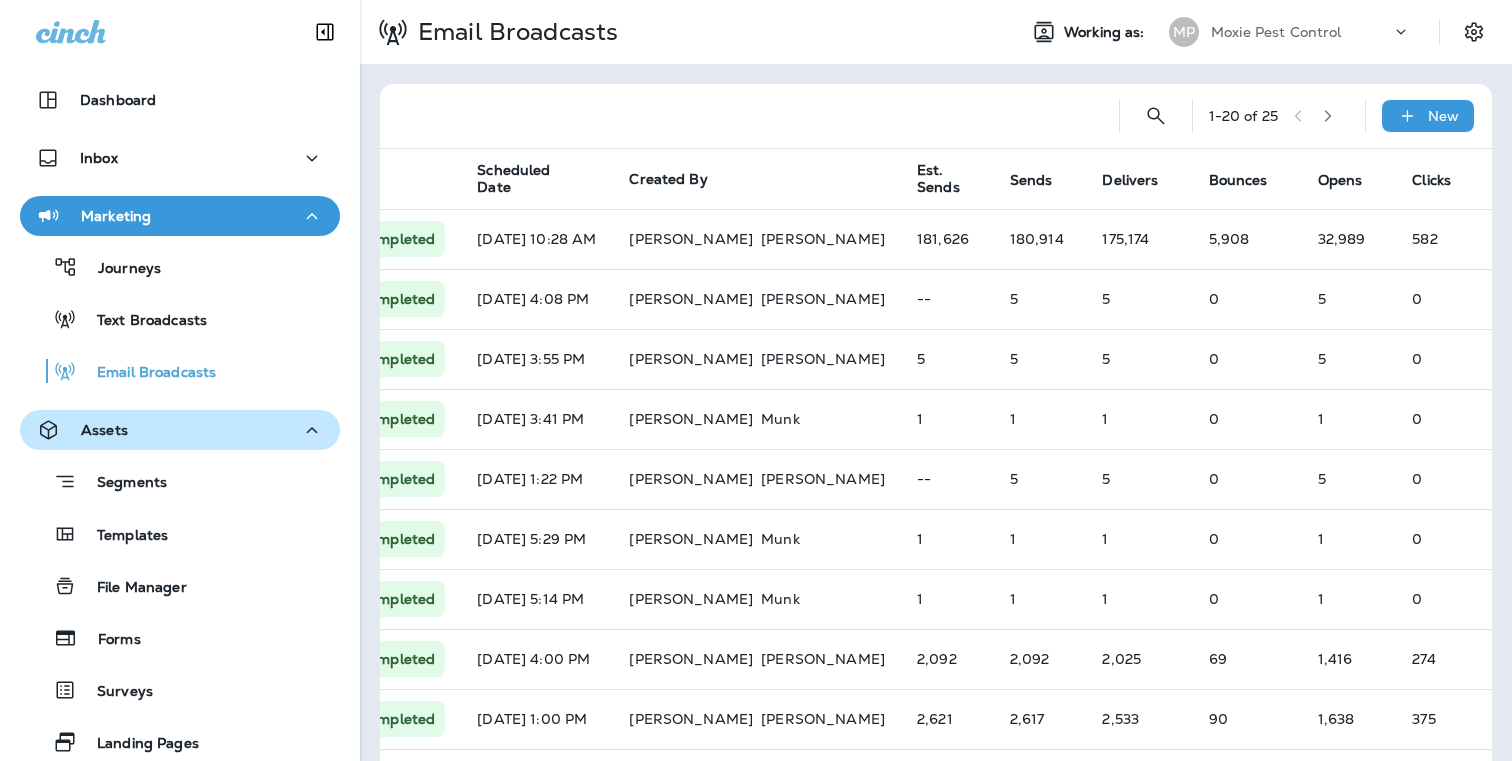 click 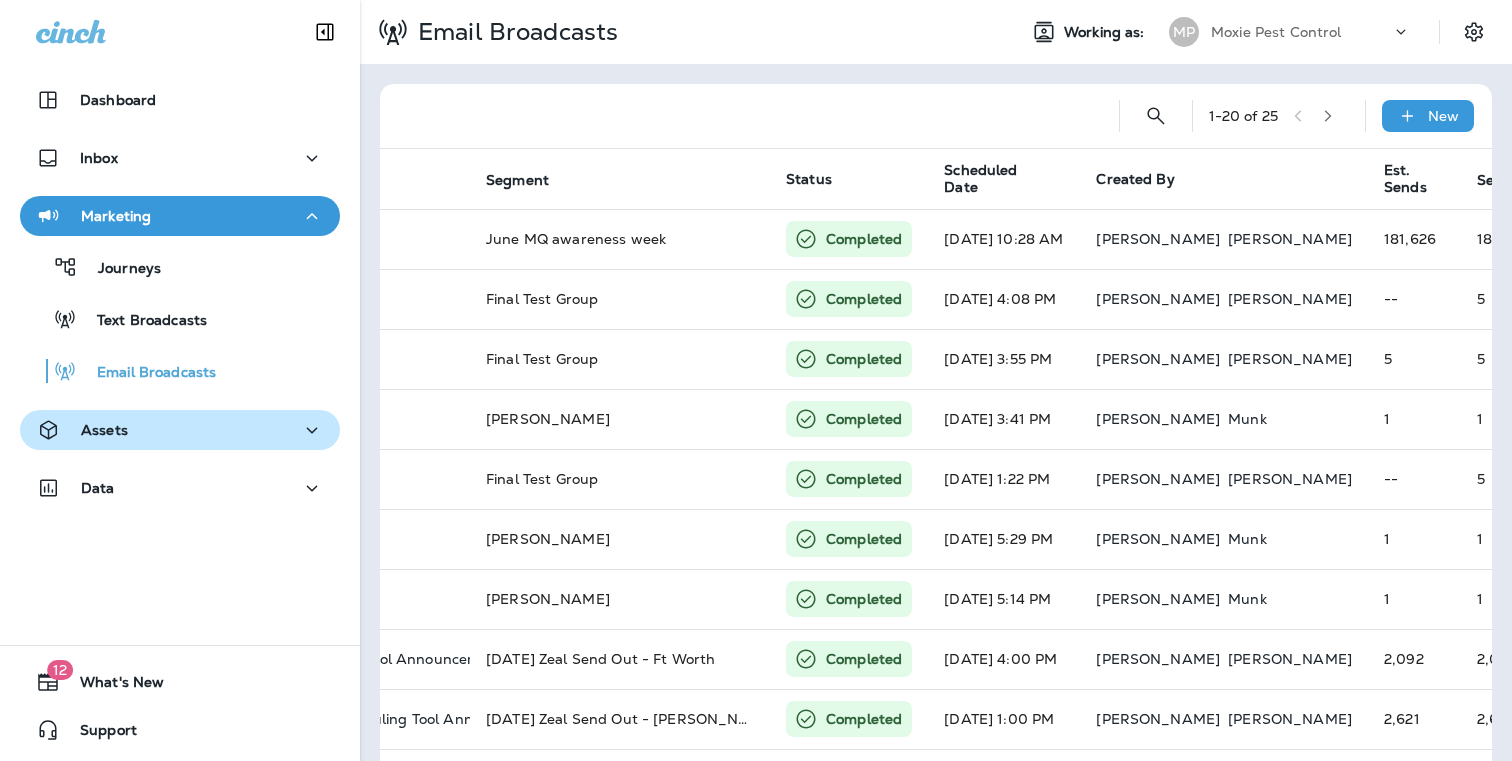 scroll, scrollTop: 0, scrollLeft: 0, axis: both 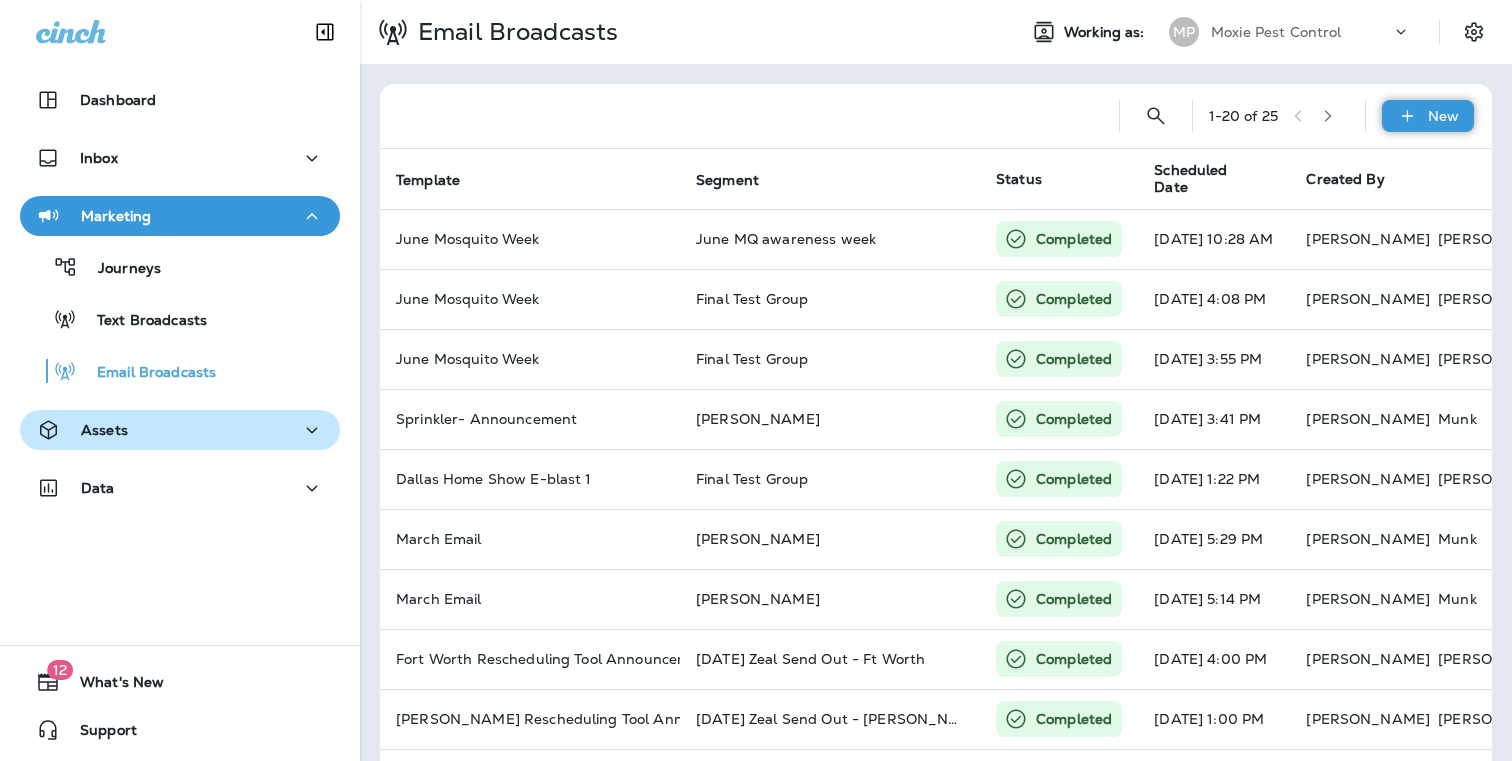 click on "New" at bounding box center [1443, 116] 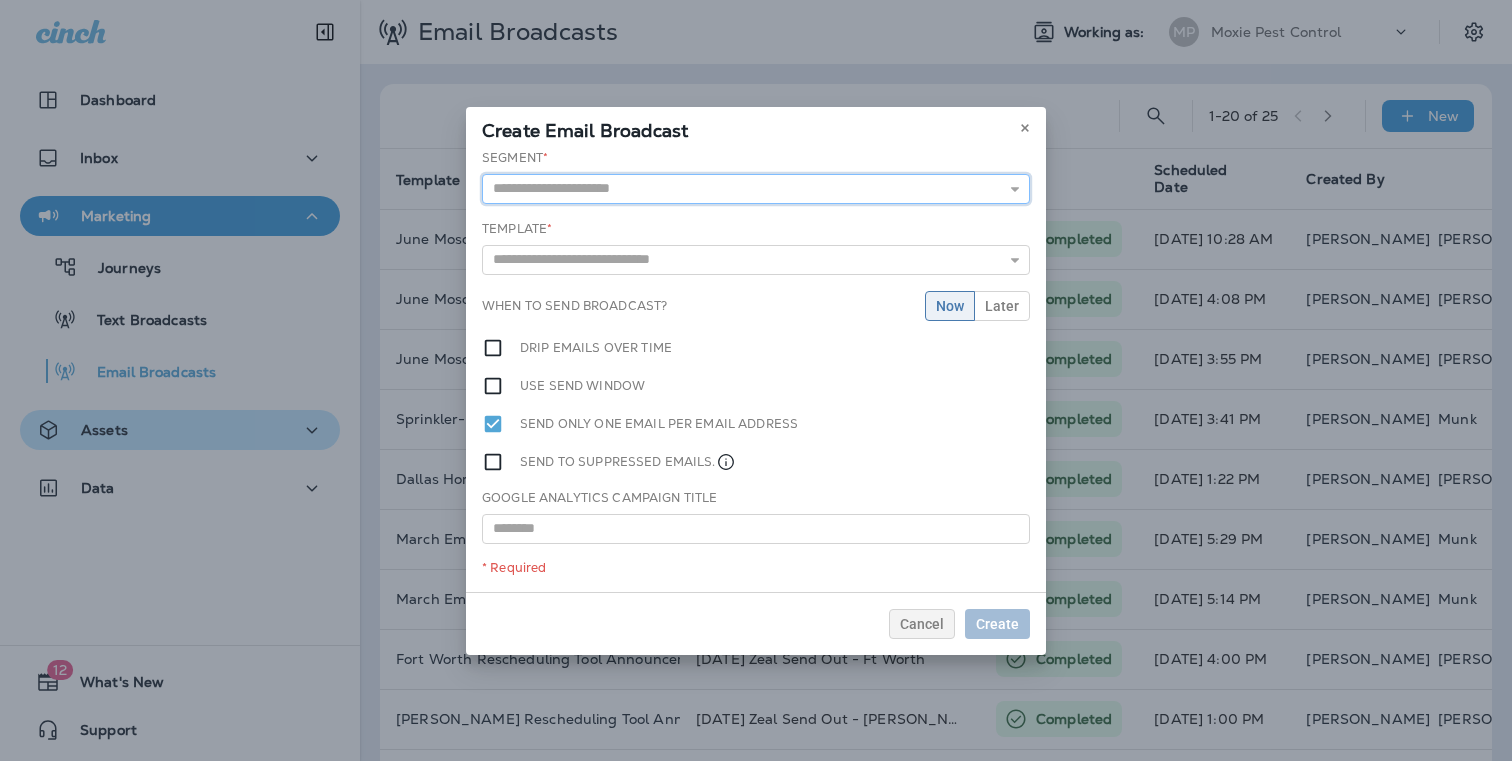 click at bounding box center [756, 189] 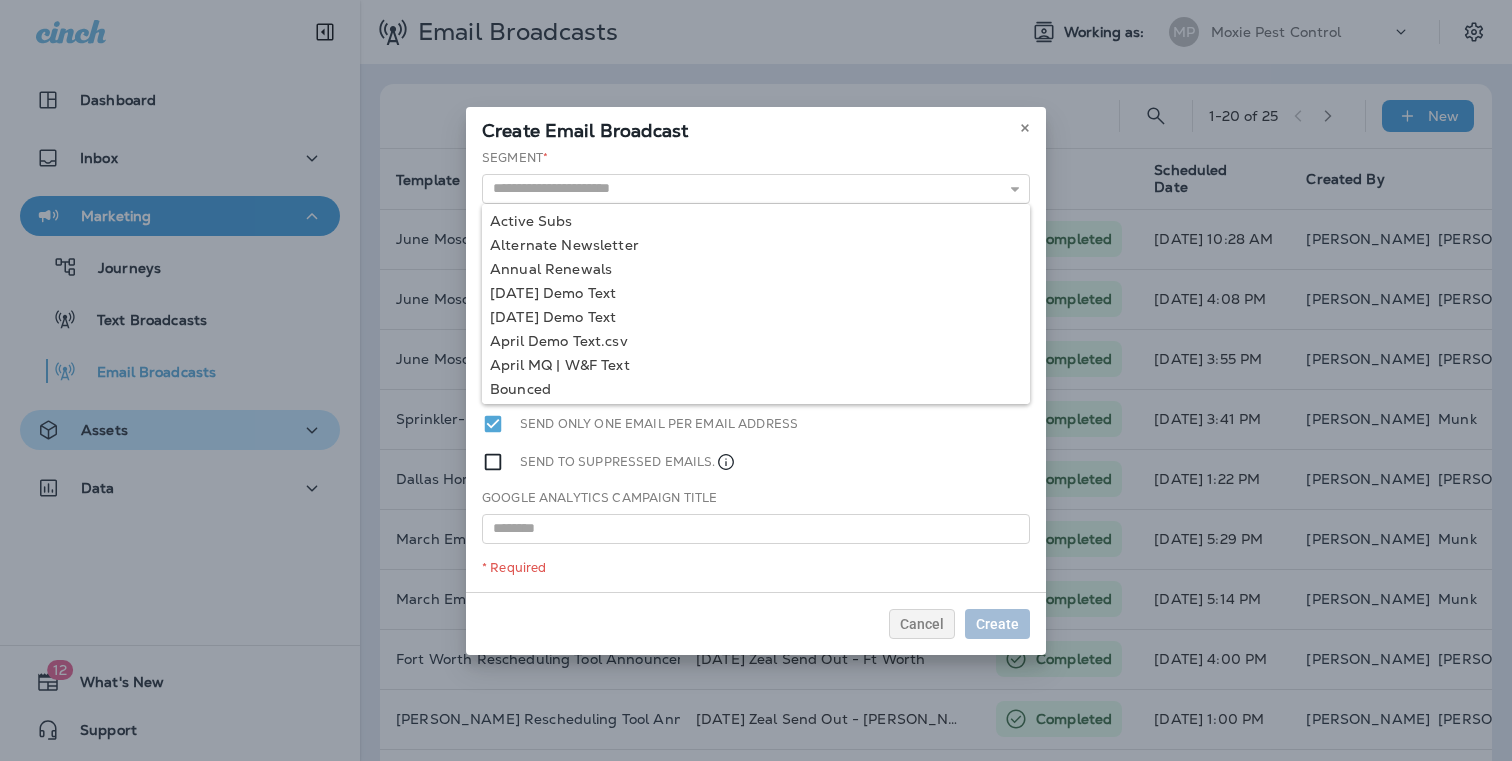 click on "Segment  * Active Subs Alternate Newsletter Annual Renewals [DATE] Demo Text [DATE] Demo Text April Demo Text.csv April MQ | W&F Text Bounced Bounced Email Test Cancellation Reasons" at bounding box center [756, 176] 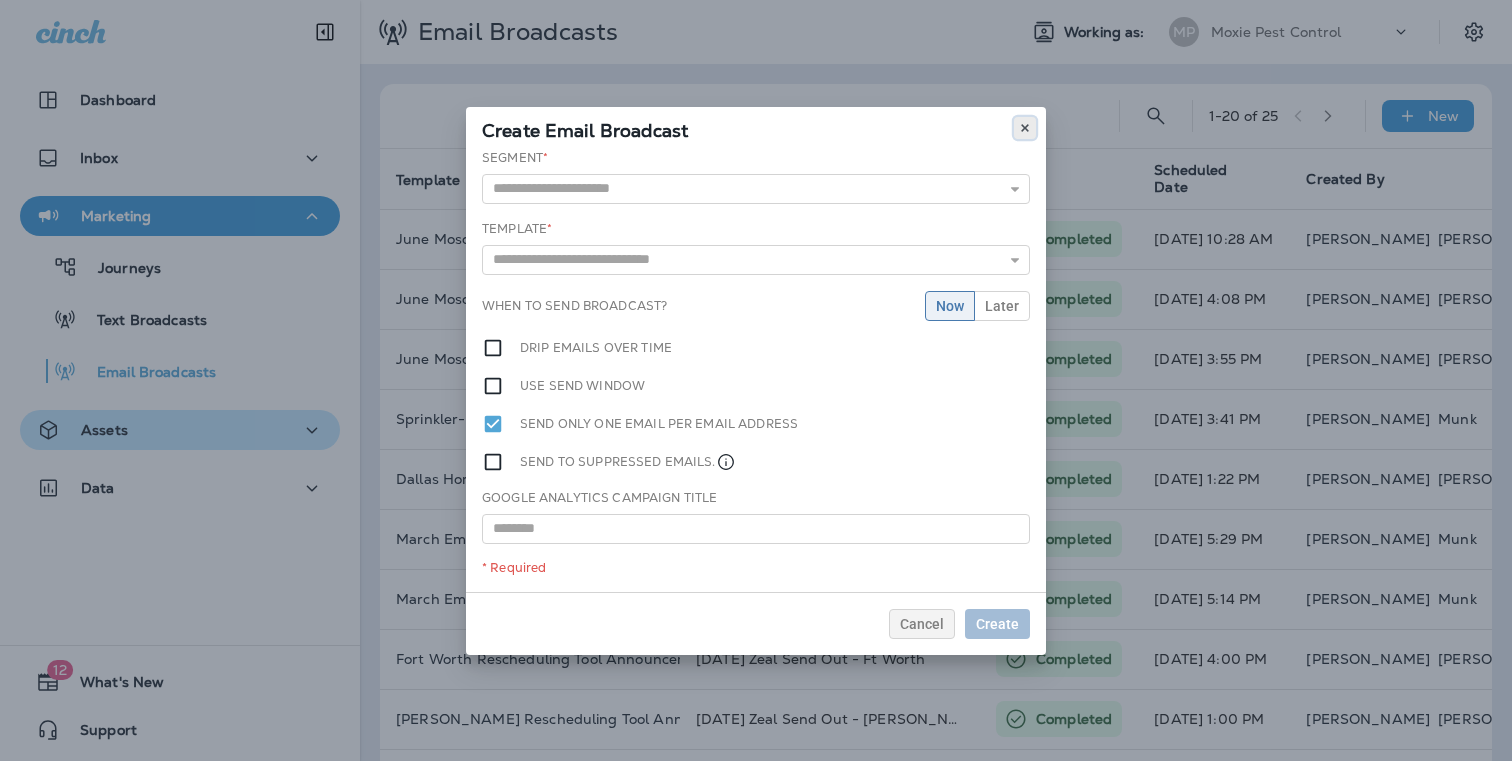 click 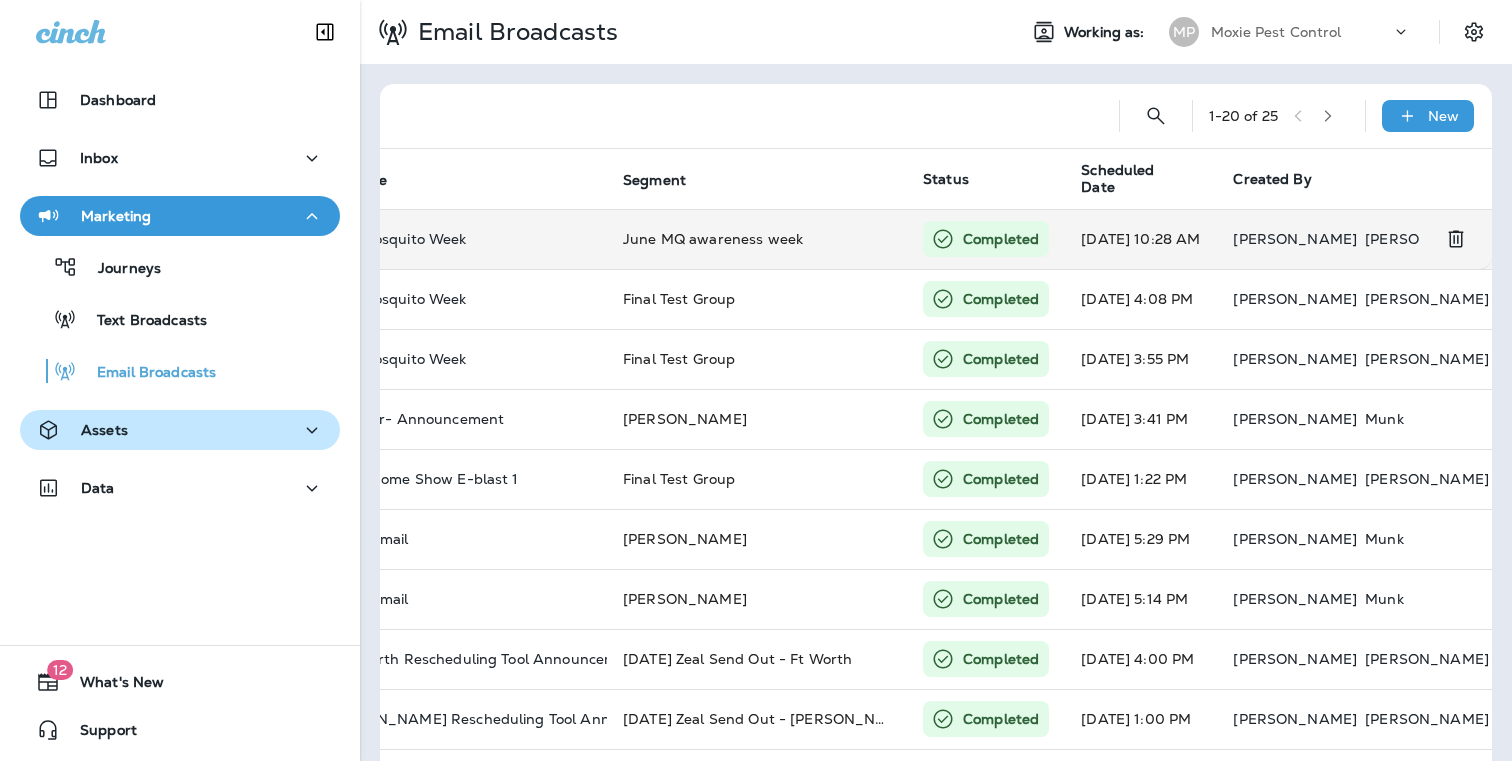 scroll, scrollTop: 0, scrollLeft: 0, axis: both 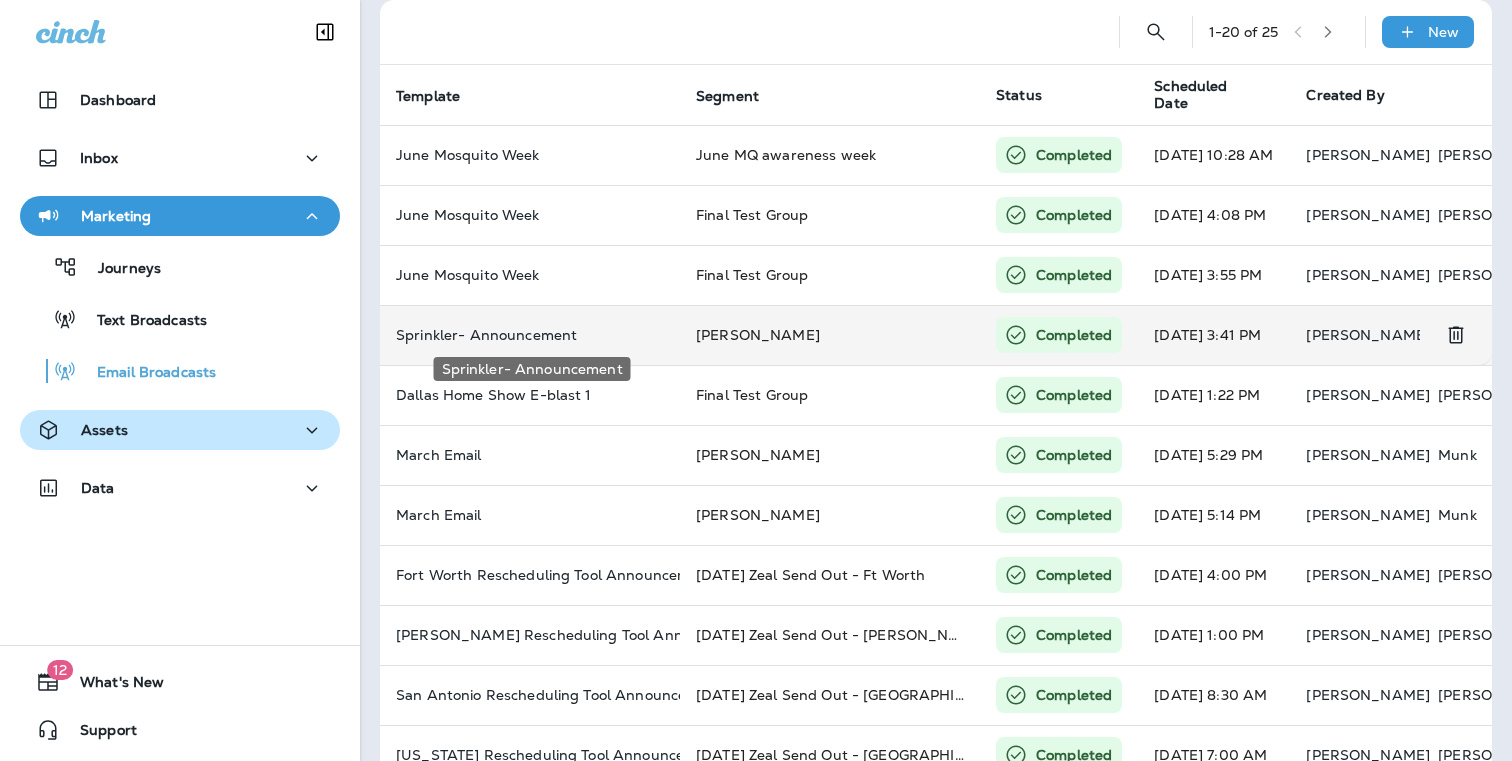 click on "Sprinkler- Announcement" at bounding box center (530, 335) 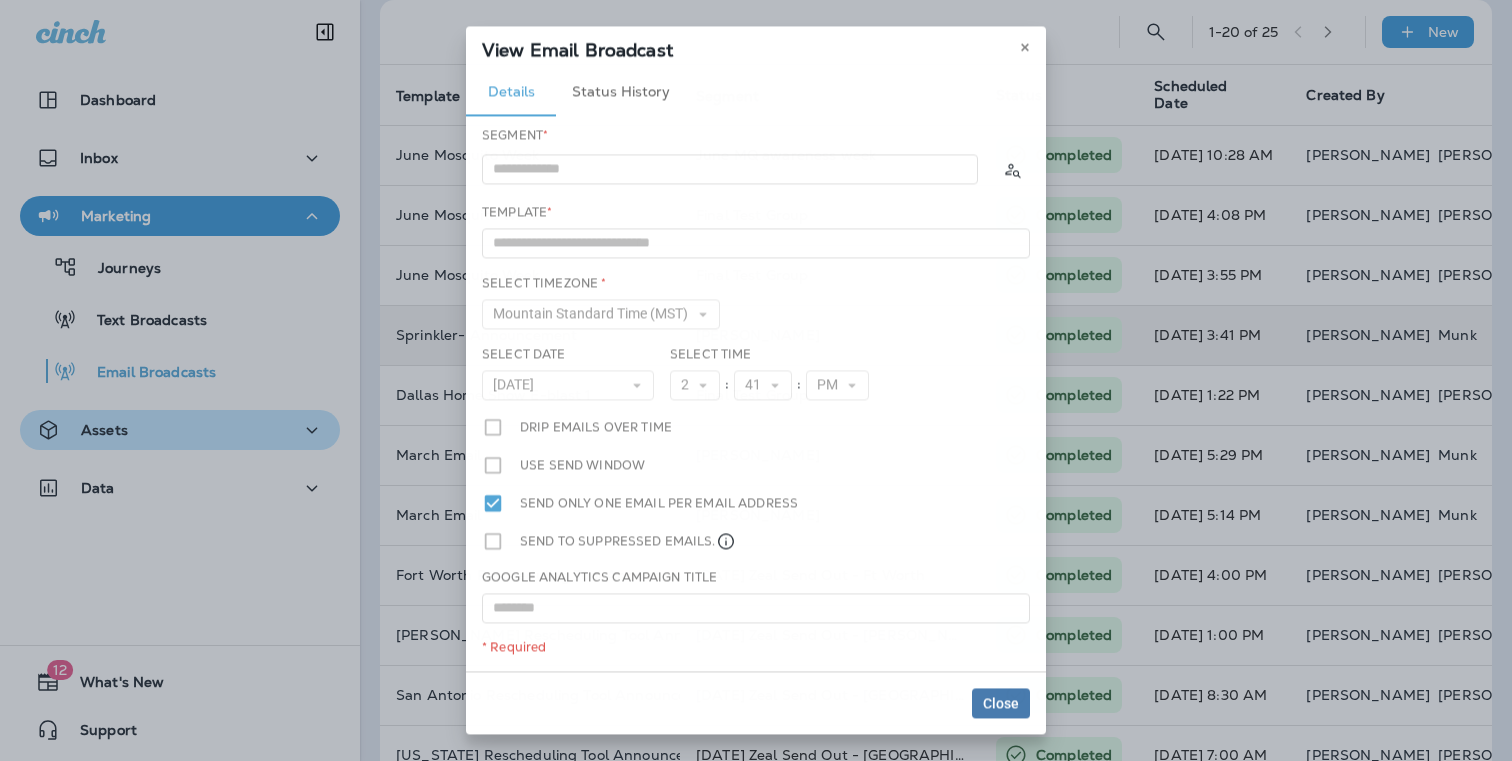 type on "**********" 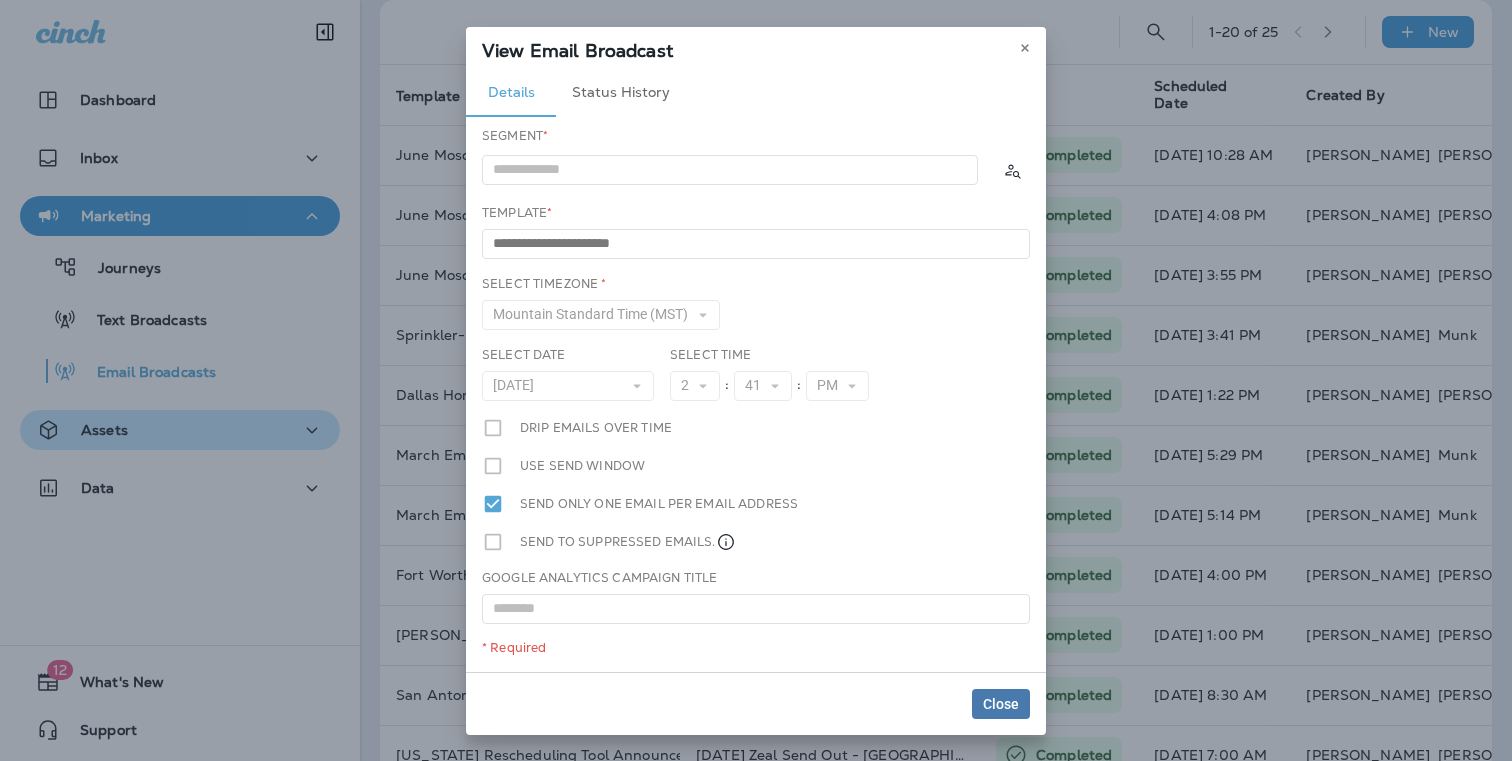 click on "Status History" at bounding box center (621, 93) 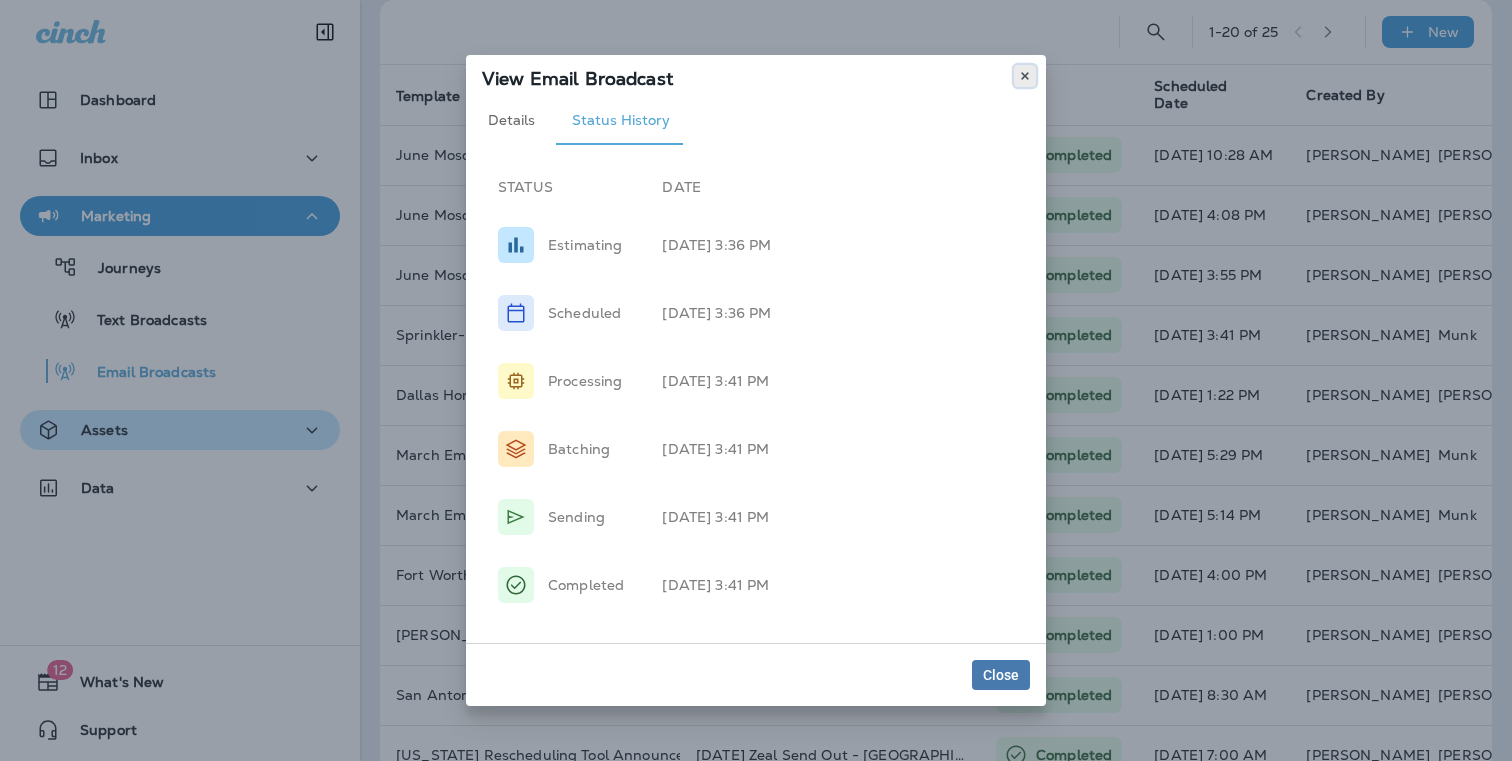 click 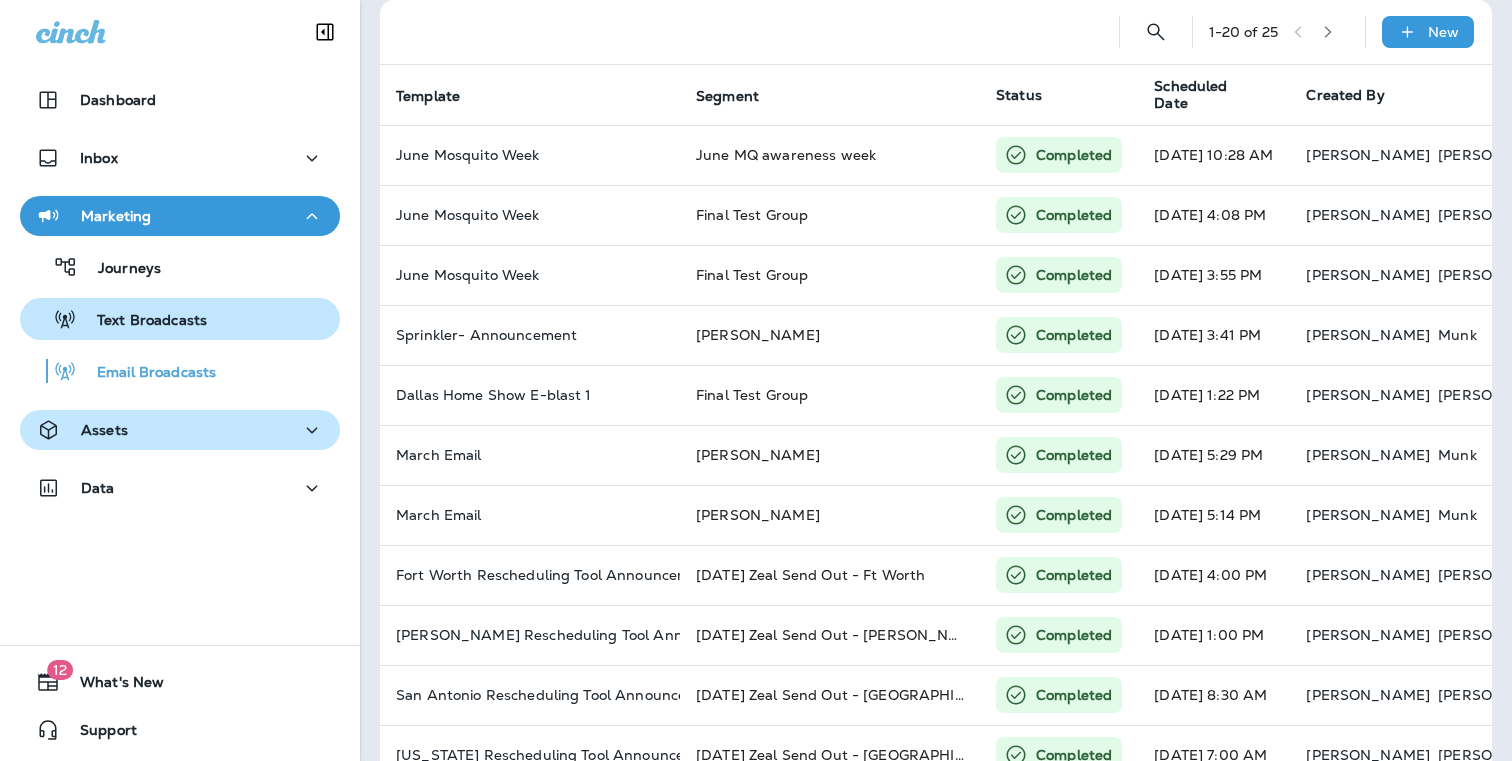 click on "Text Broadcasts" at bounding box center [142, 321] 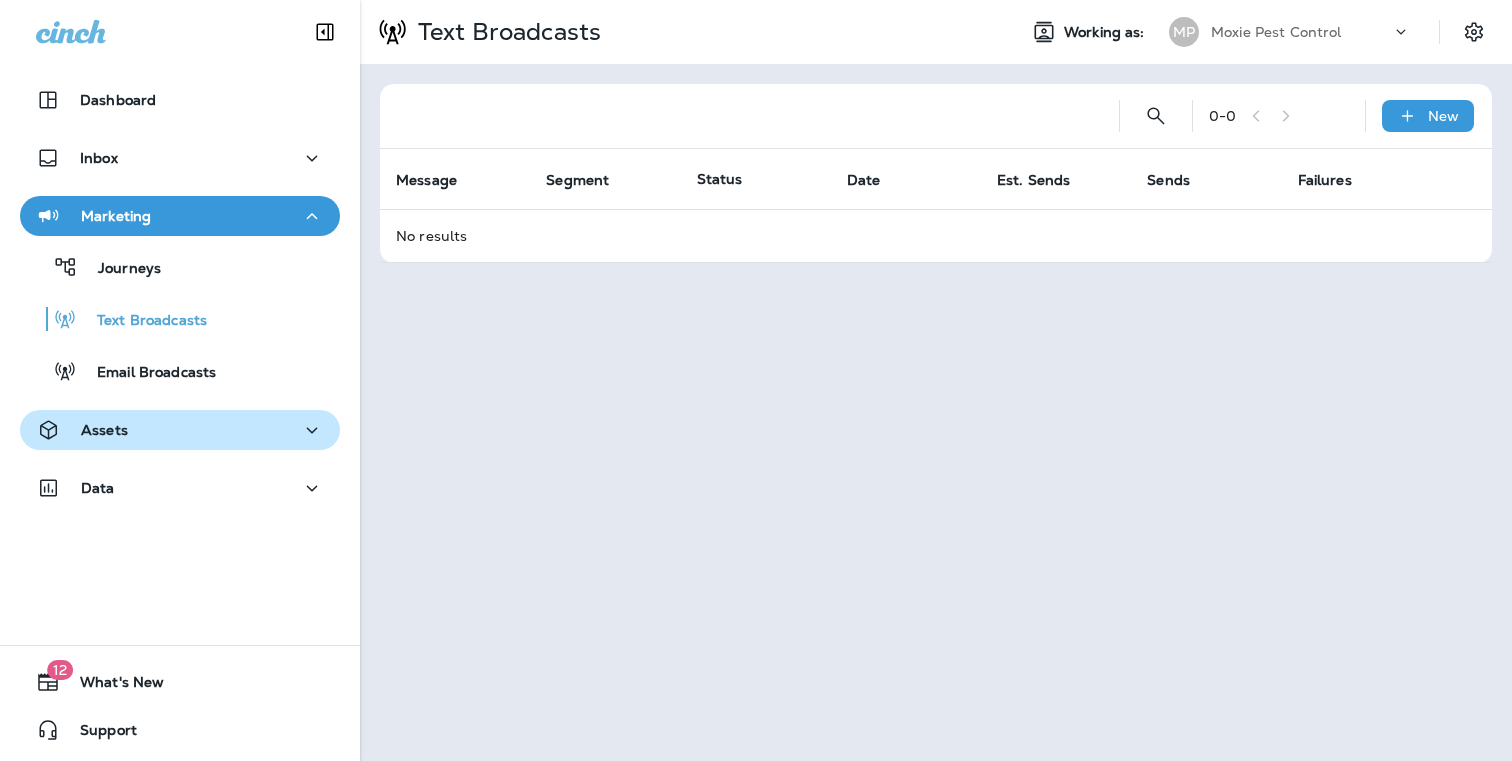 click on "Journeys Text Broadcasts Email Broadcasts" at bounding box center (180, 314) 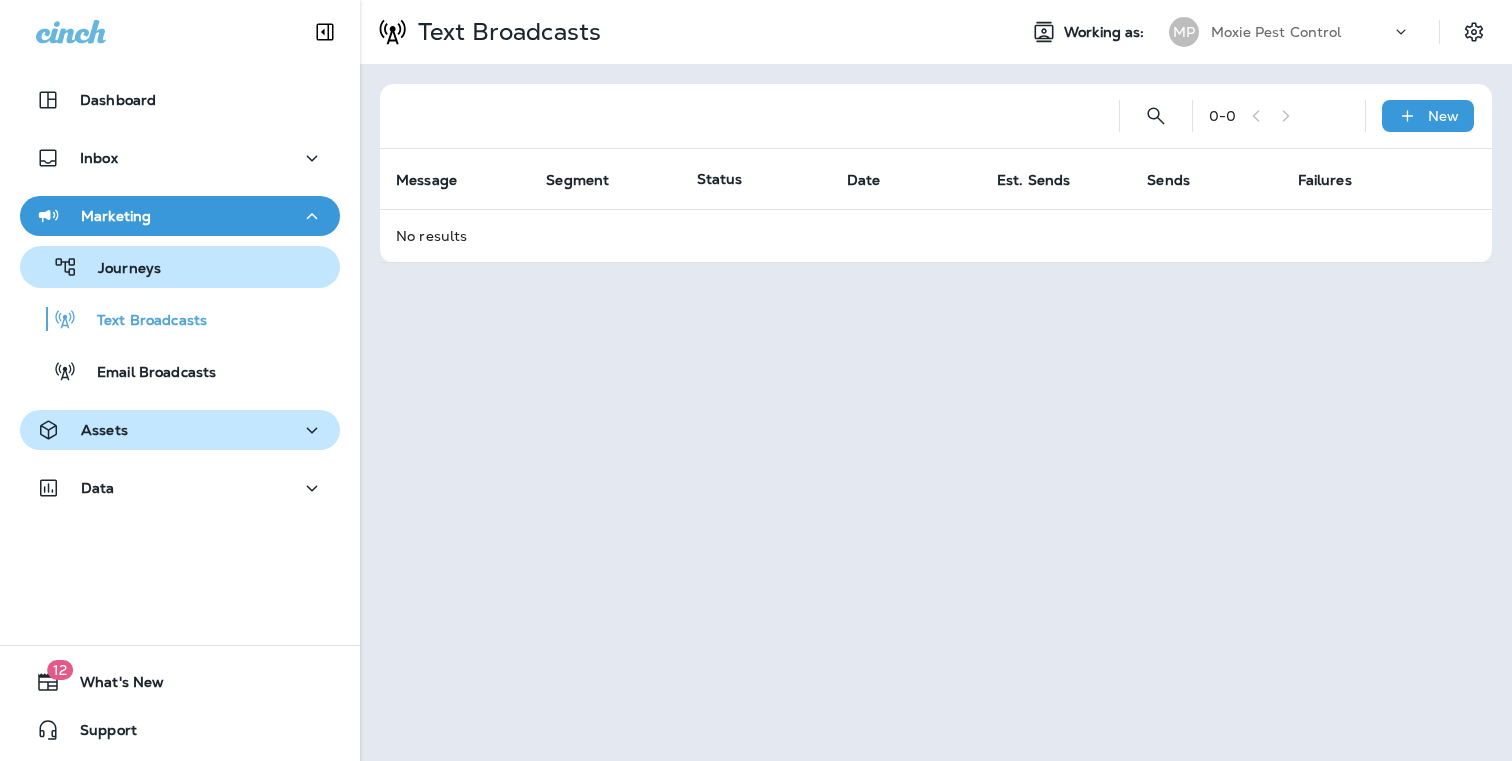 click on "Journeys" at bounding box center [180, 267] 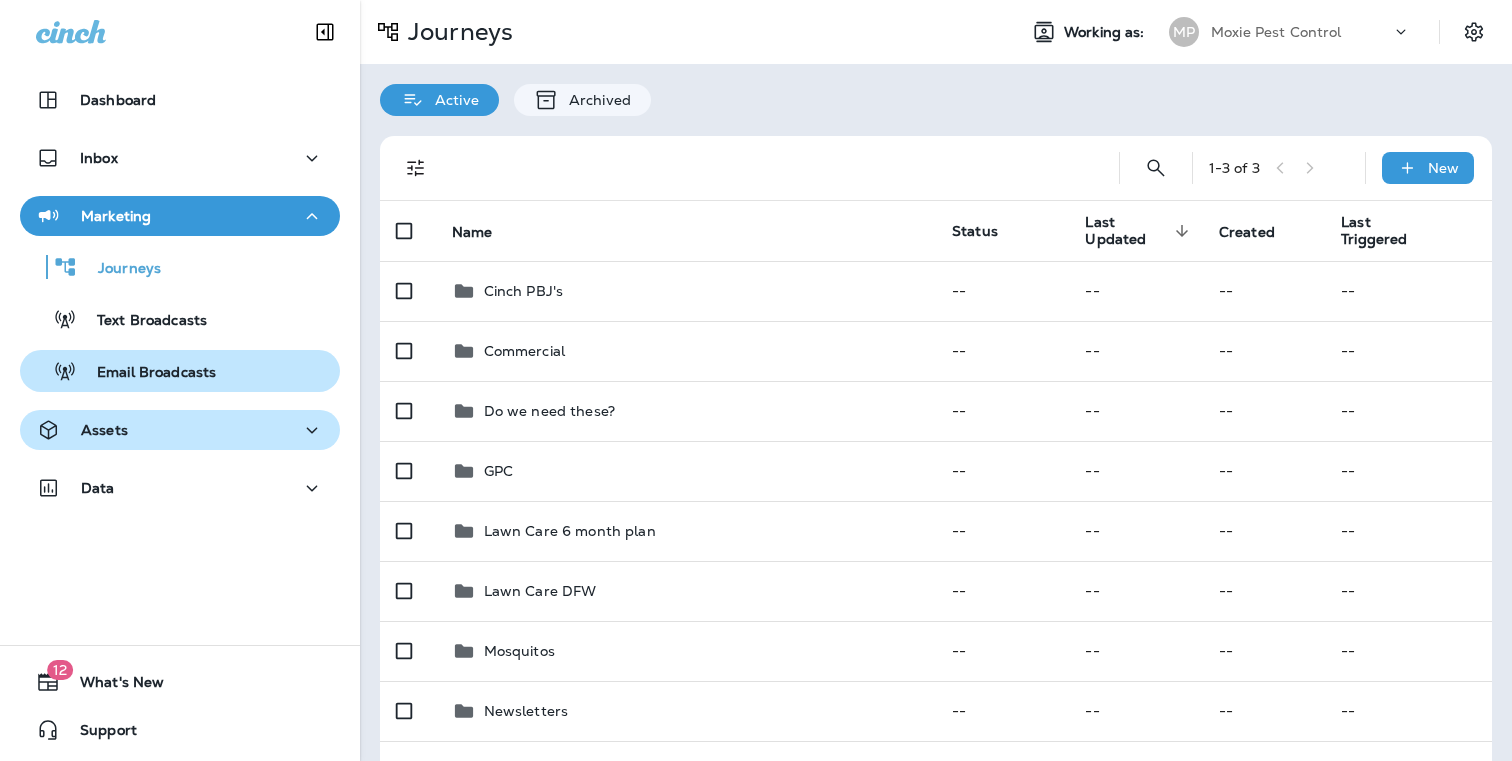 click on "Email Broadcasts" at bounding box center [180, 371] 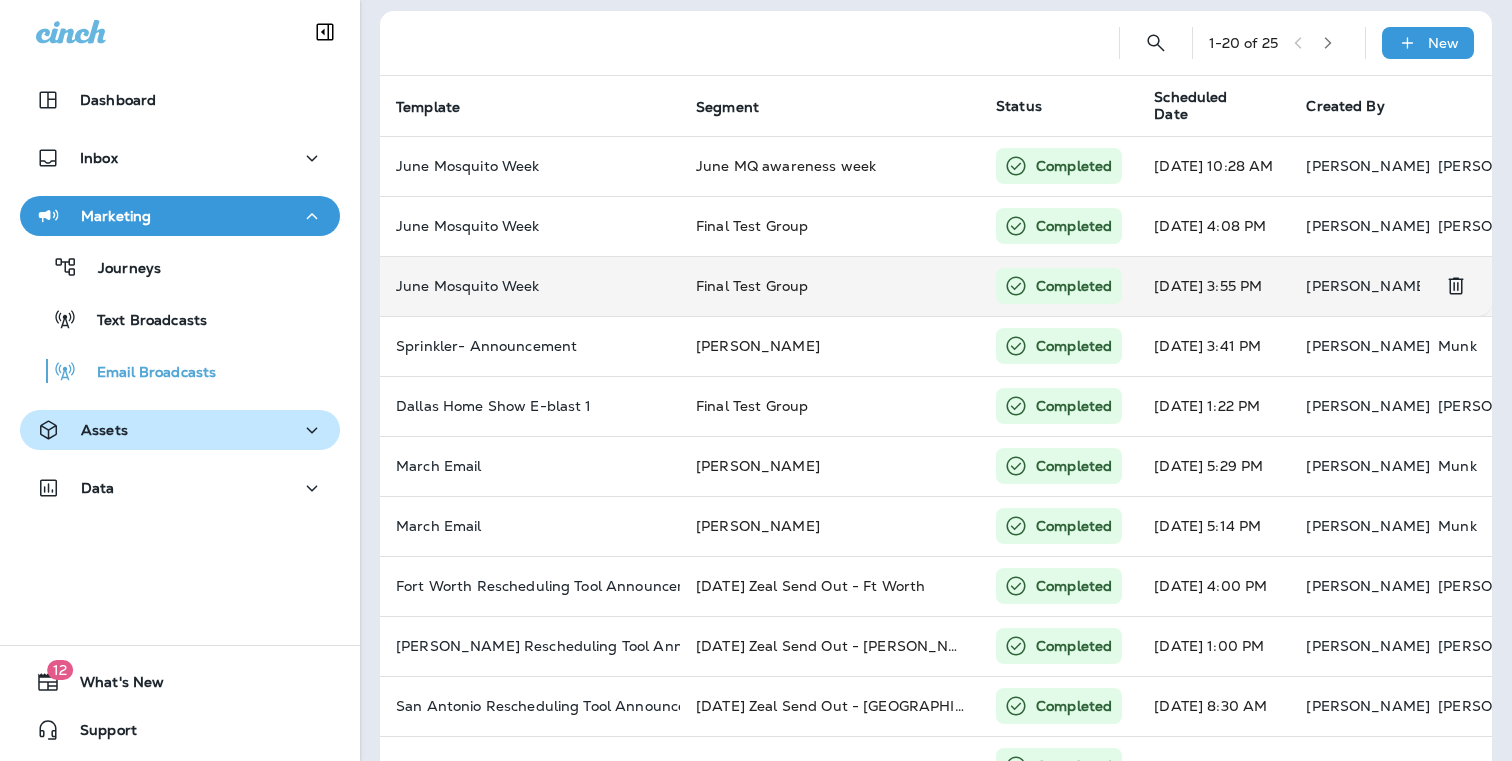 scroll, scrollTop: 96, scrollLeft: 0, axis: vertical 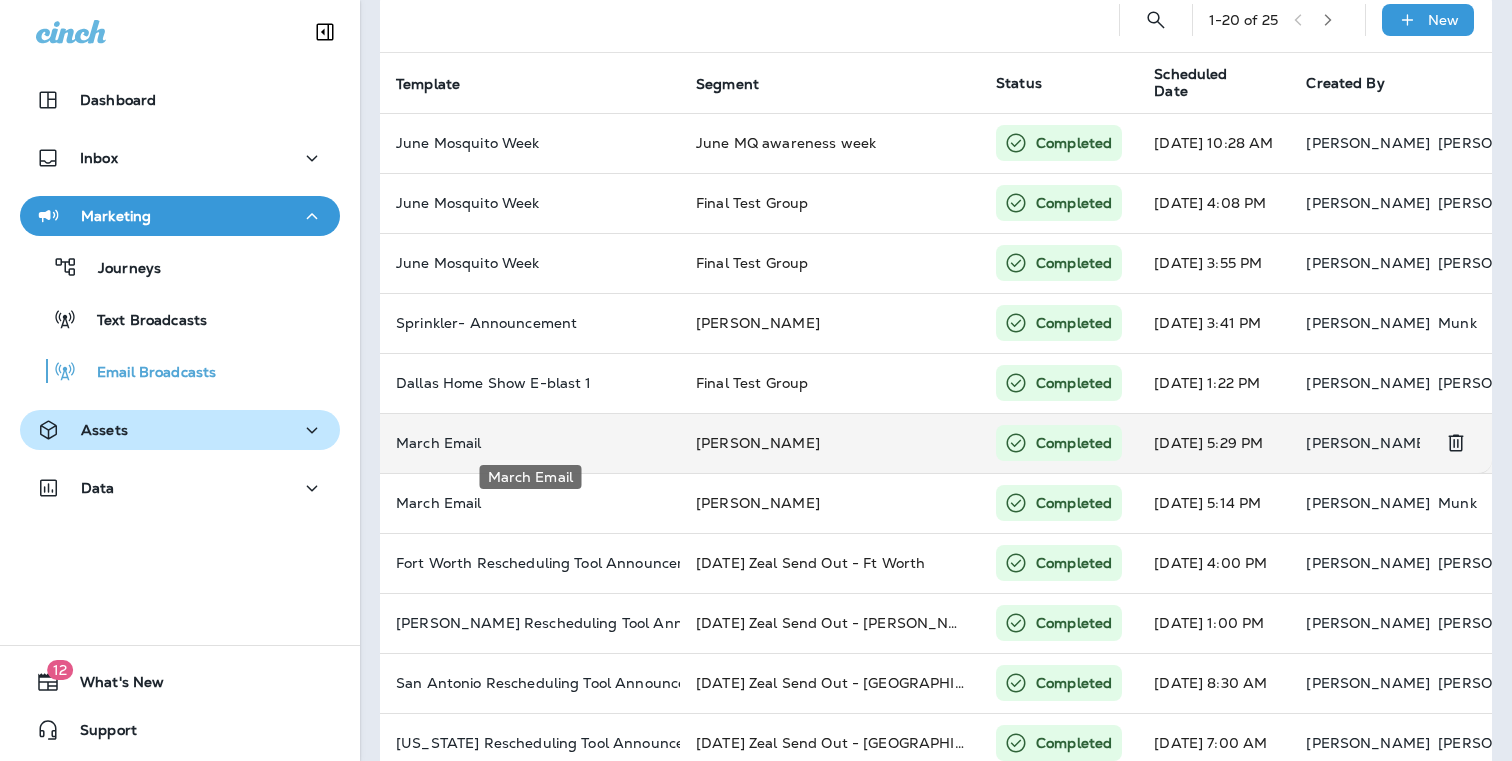 click on "March Email" at bounding box center [530, 443] 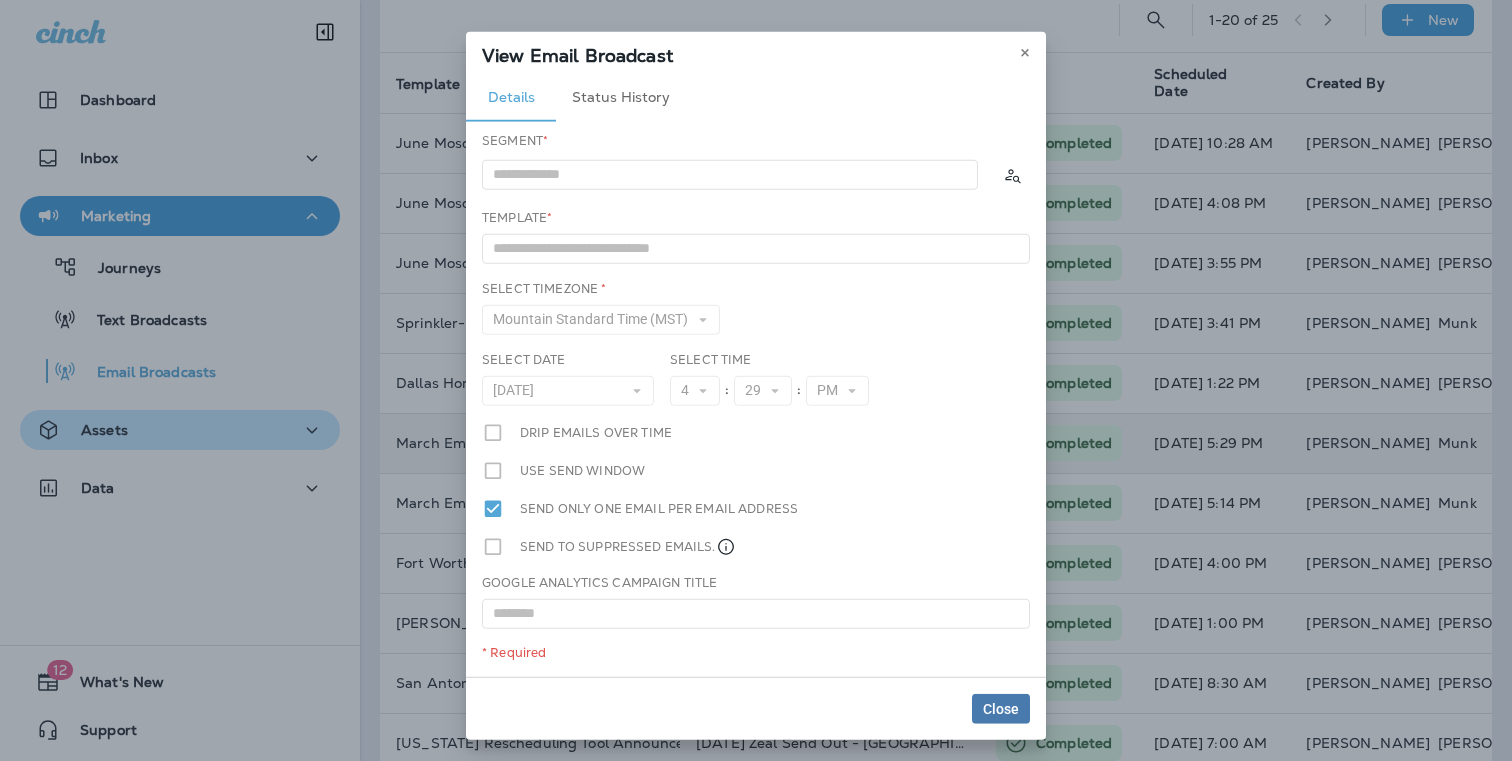 type on "**********" 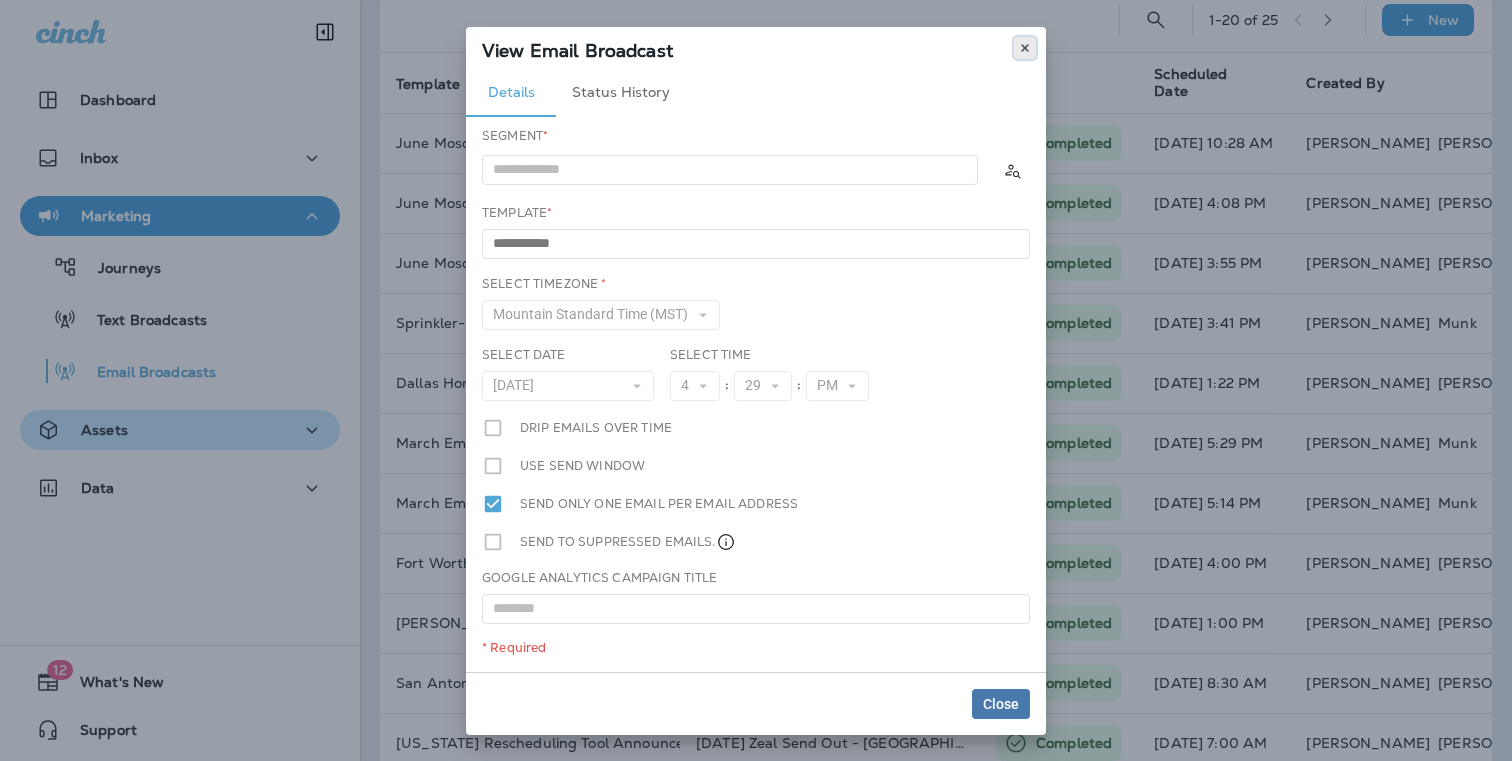 click 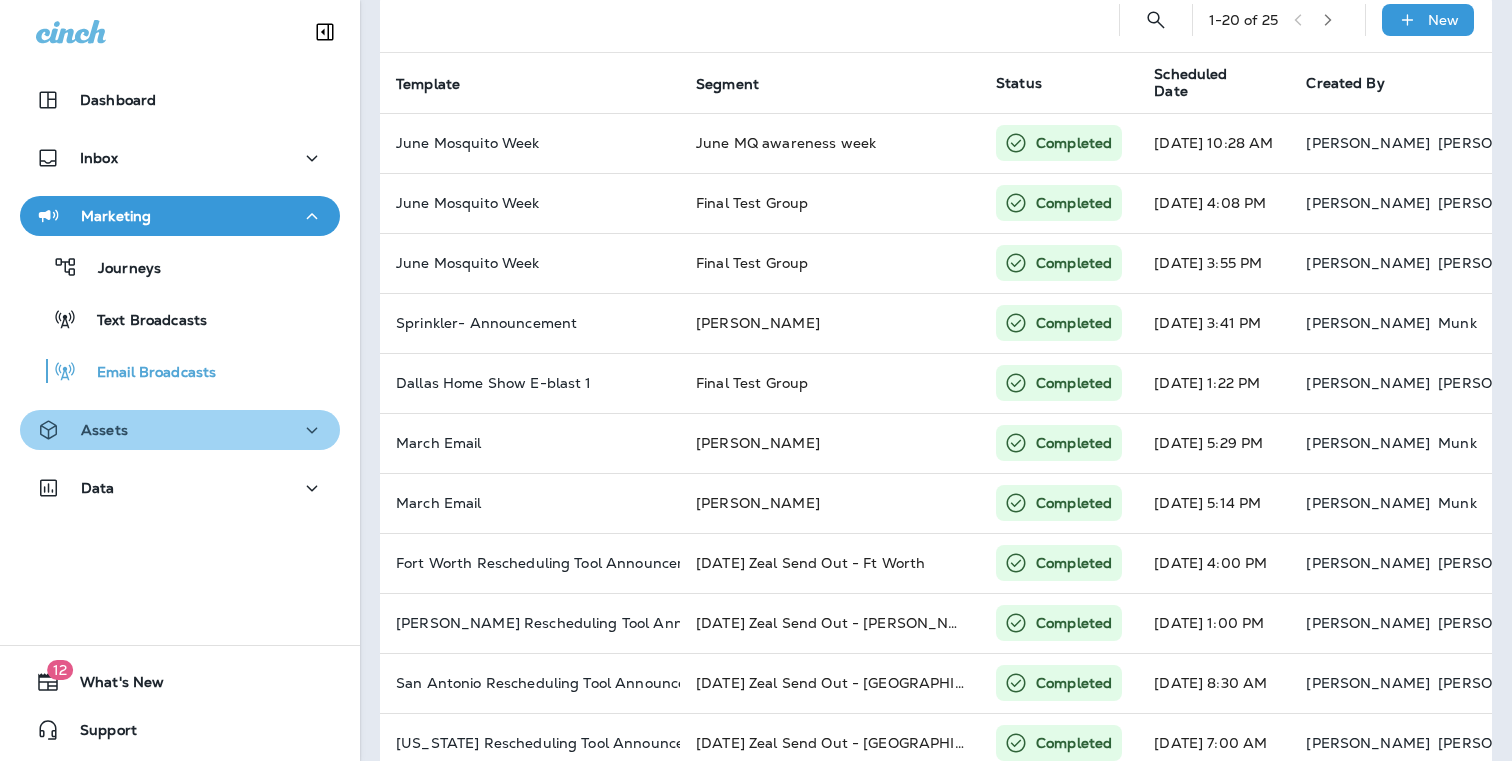 click on "Assets" at bounding box center (82, 430) 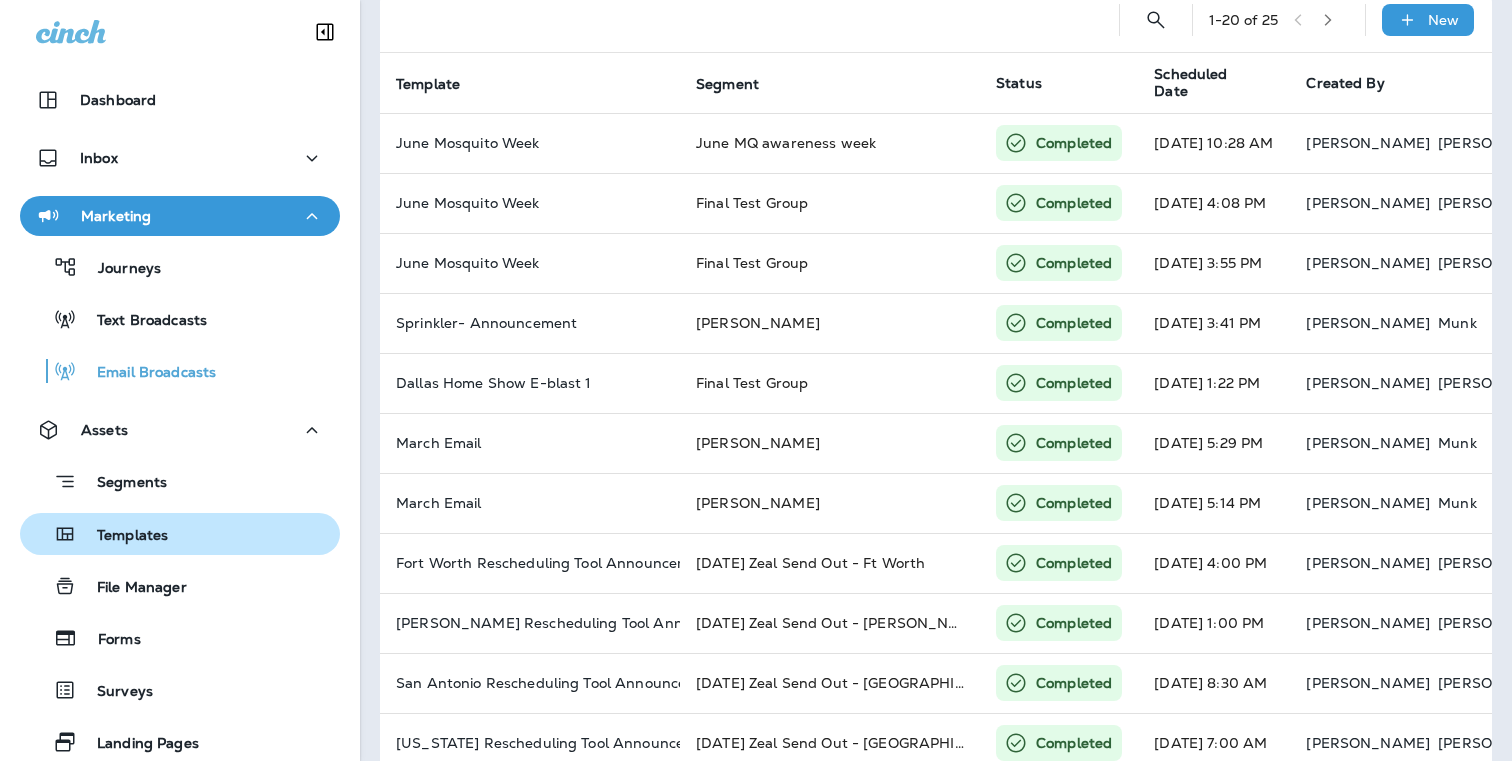 click on "Templates" at bounding box center (122, 536) 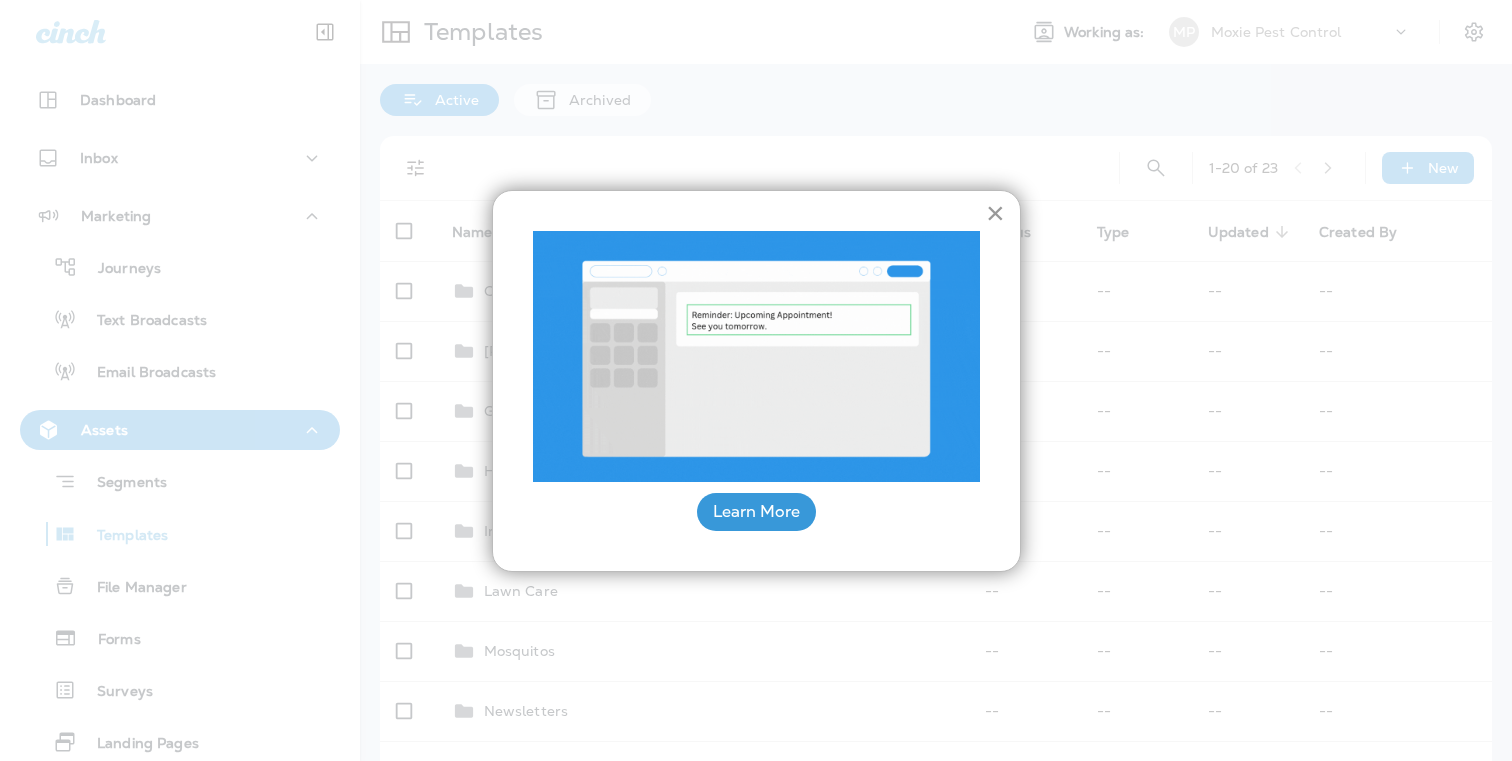 click on "×" at bounding box center (995, 213) 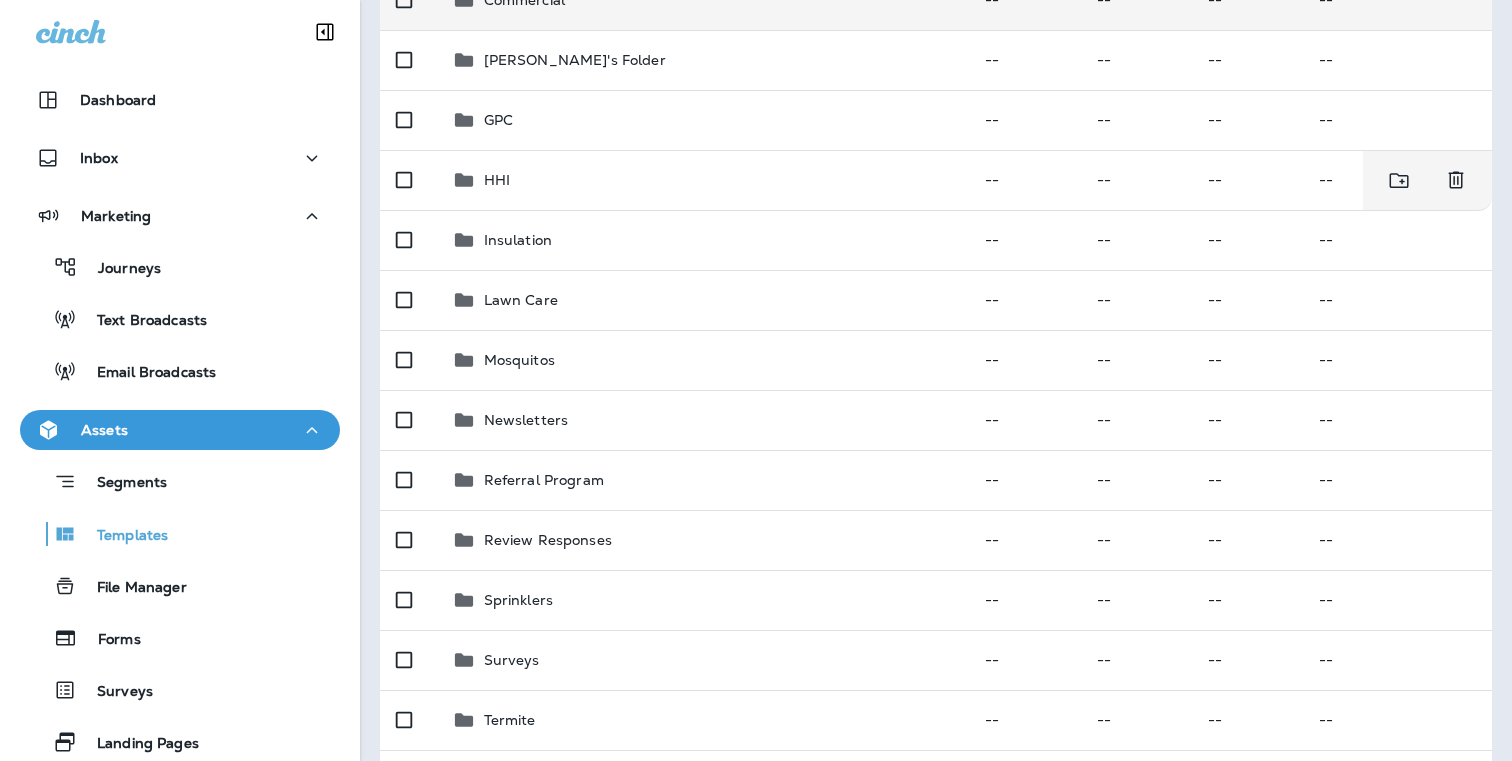 scroll, scrollTop: 296, scrollLeft: 0, axis: vertical 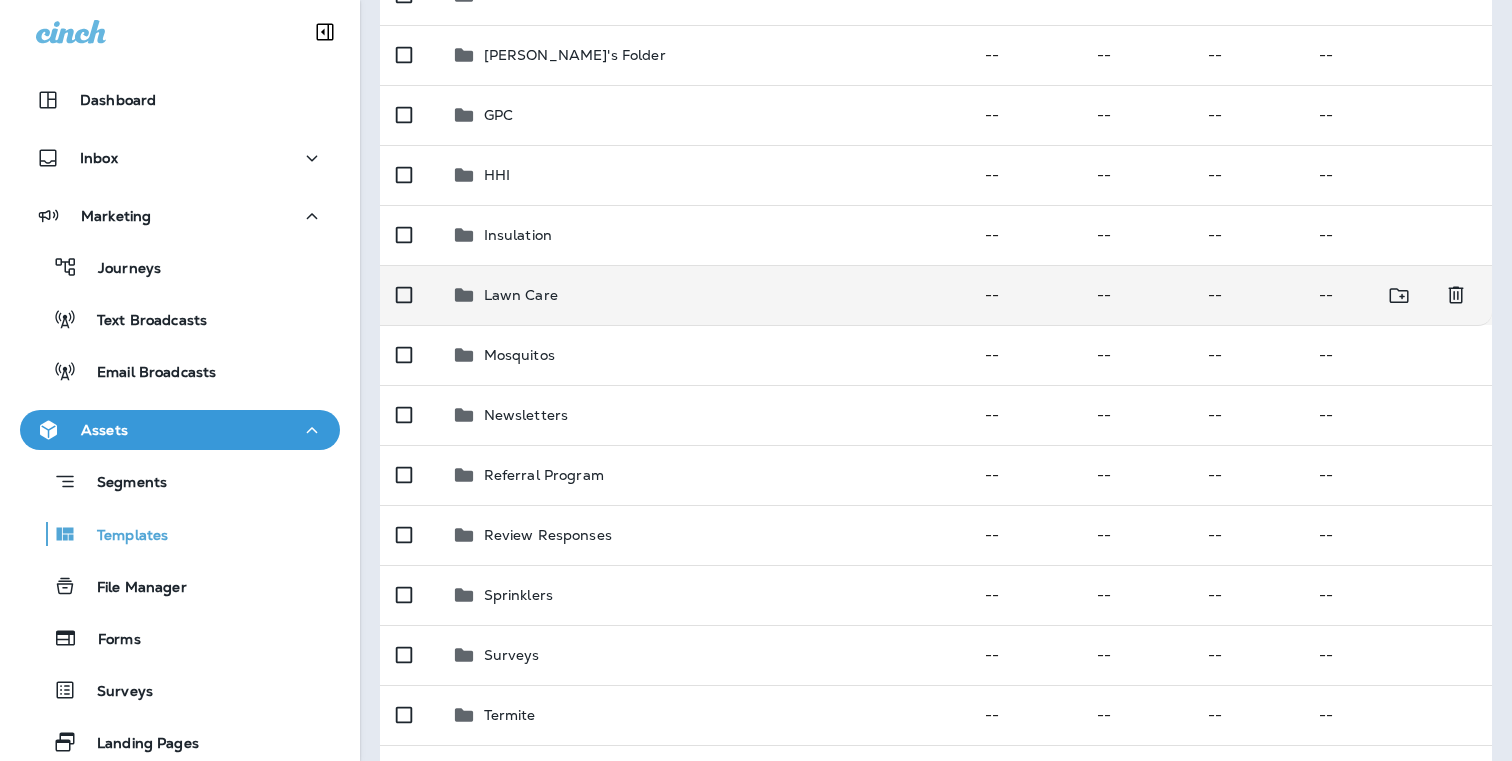 click on "Lawn Care" at bounding box center (521, 295) 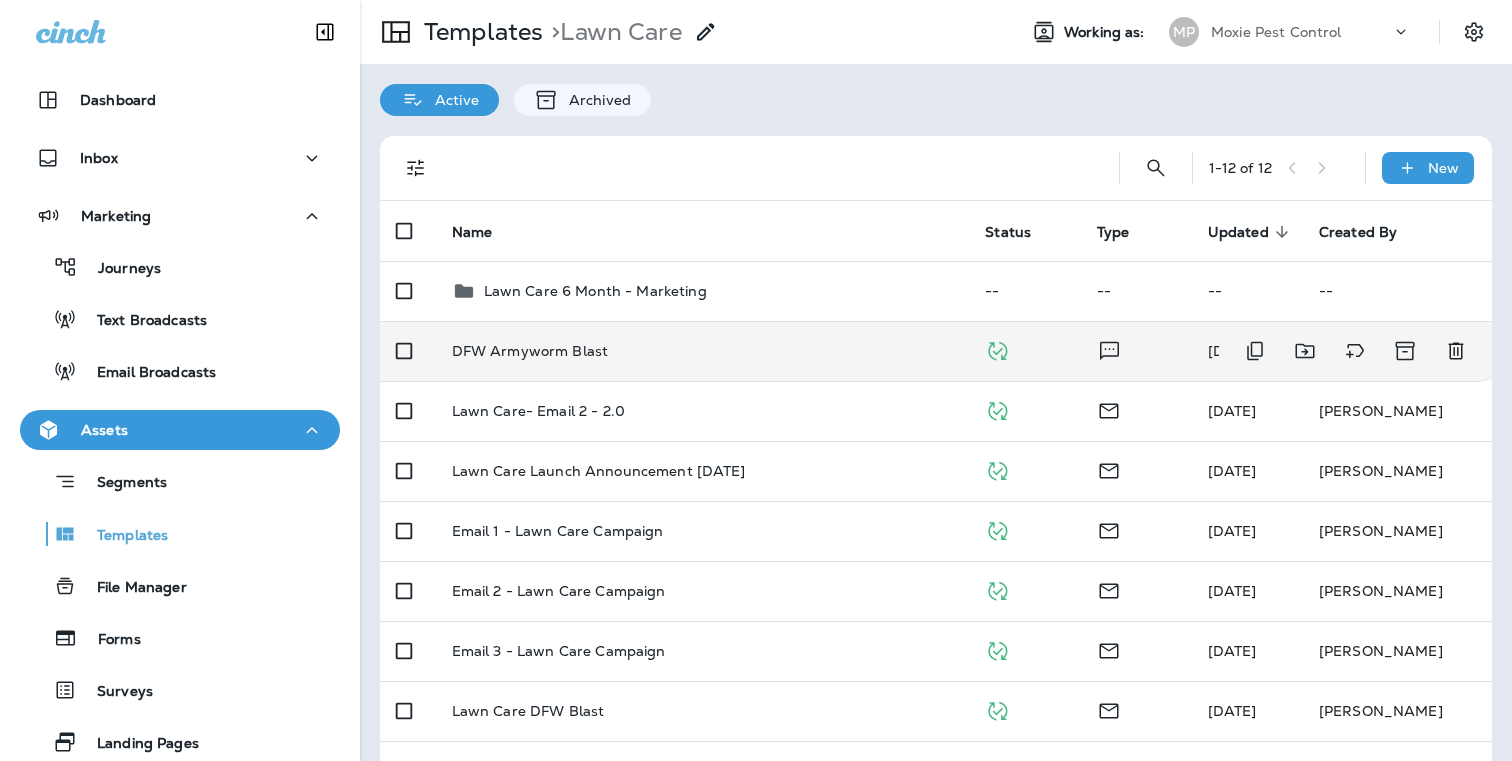 click on "DFW Armyworm Blast" at bounding box center (530, 351) 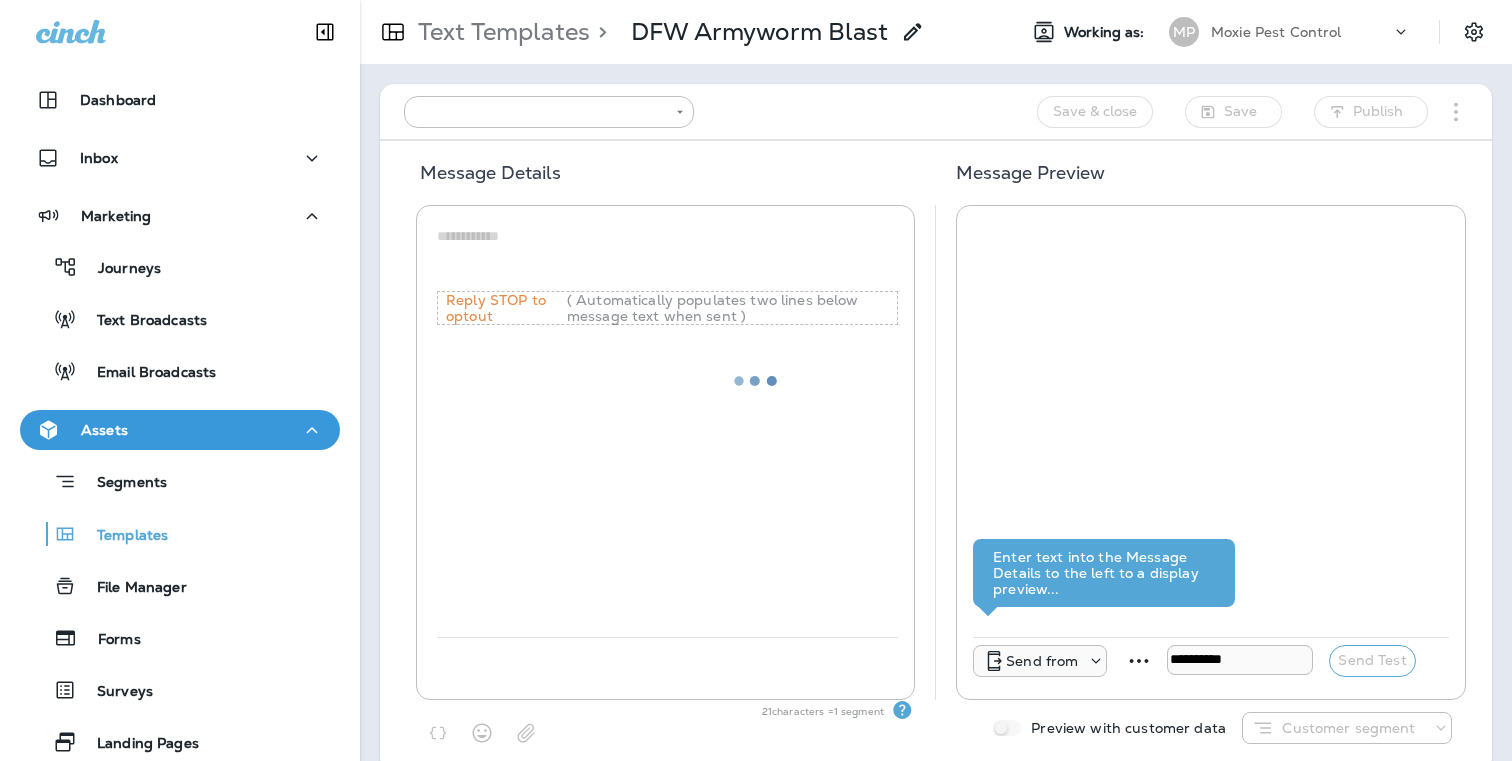 type on "**********" 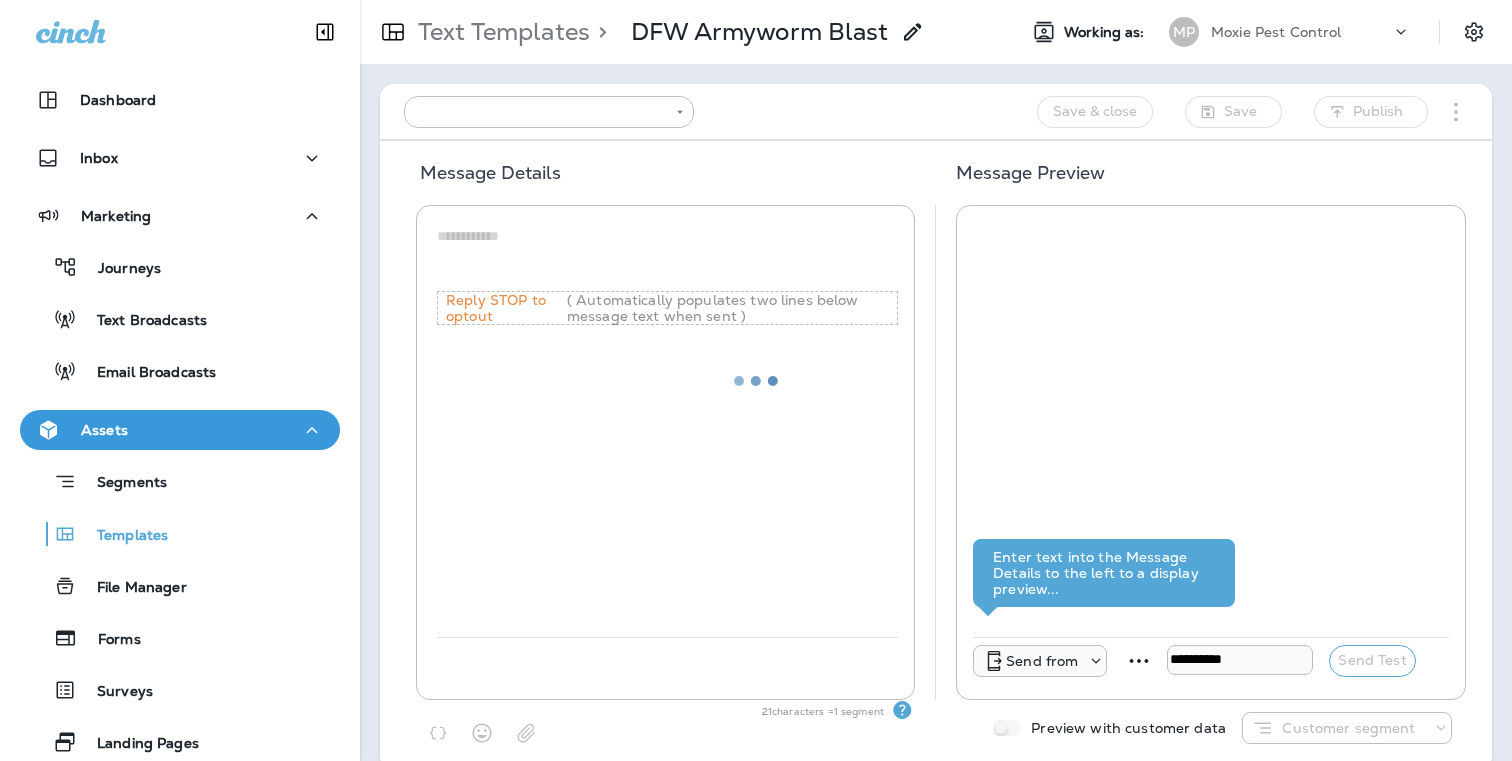 type on "**********" 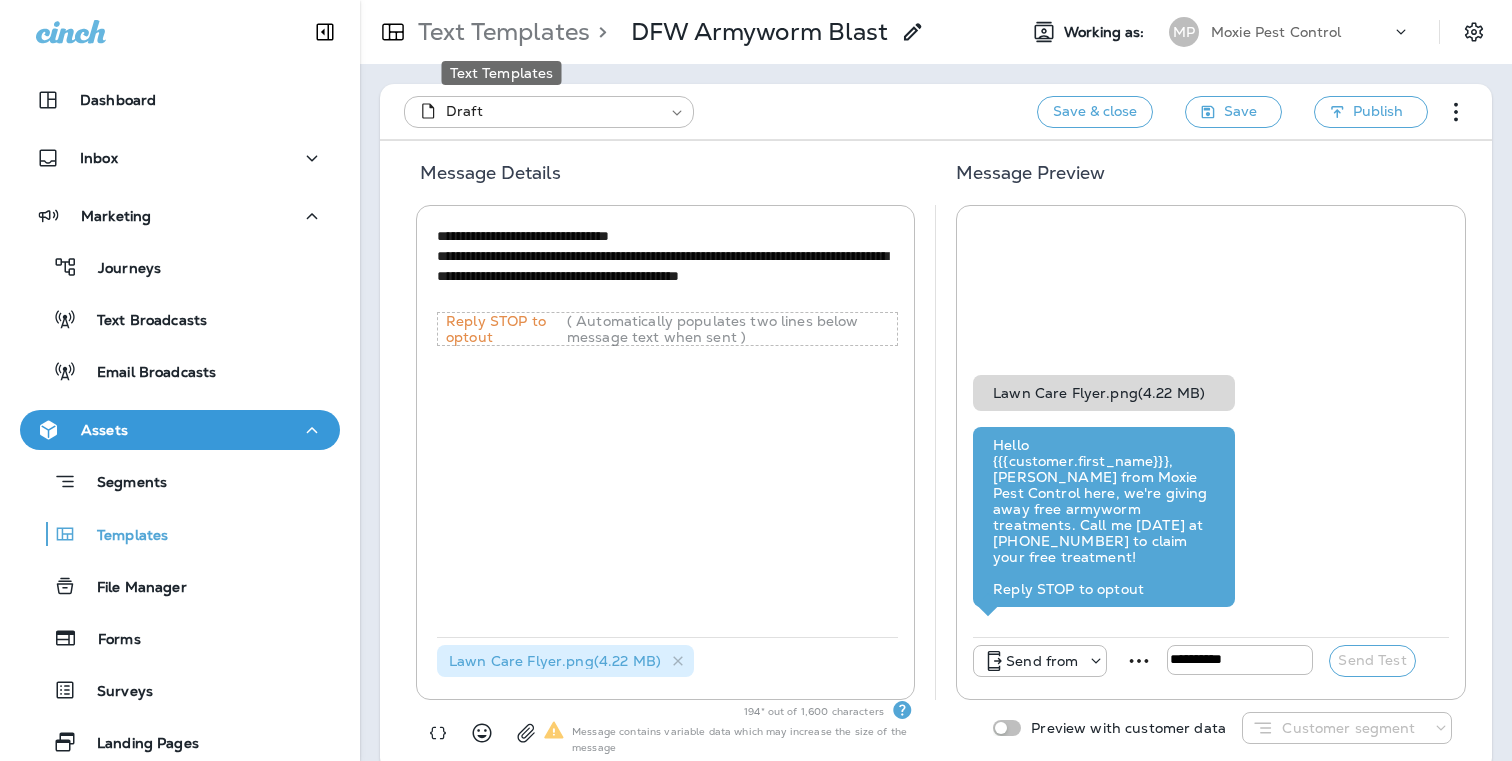 click on "Text Templates" at bounding box center (500, 32) 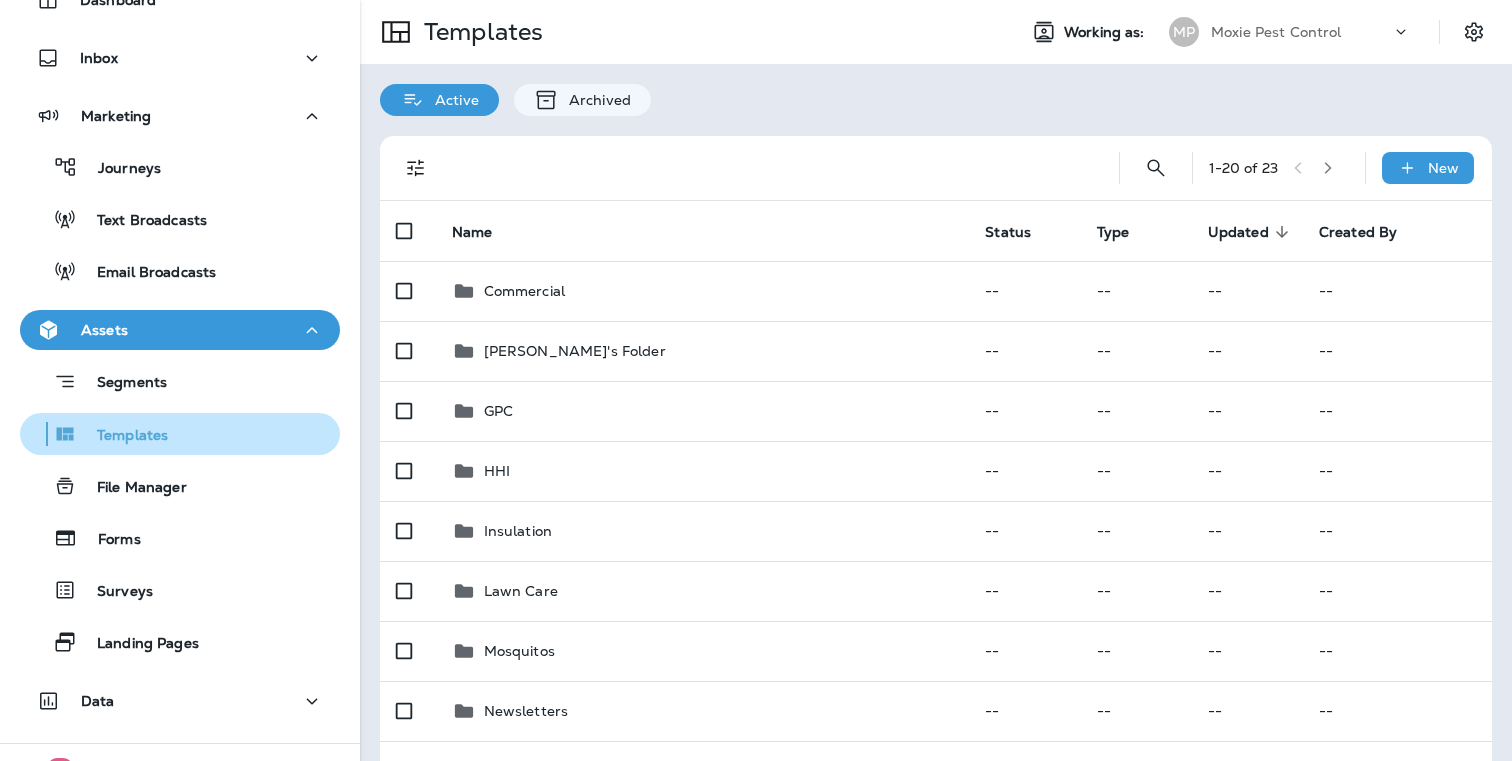 scroll, scrollTop: 104, scrollLeft: 0, axis: vertical 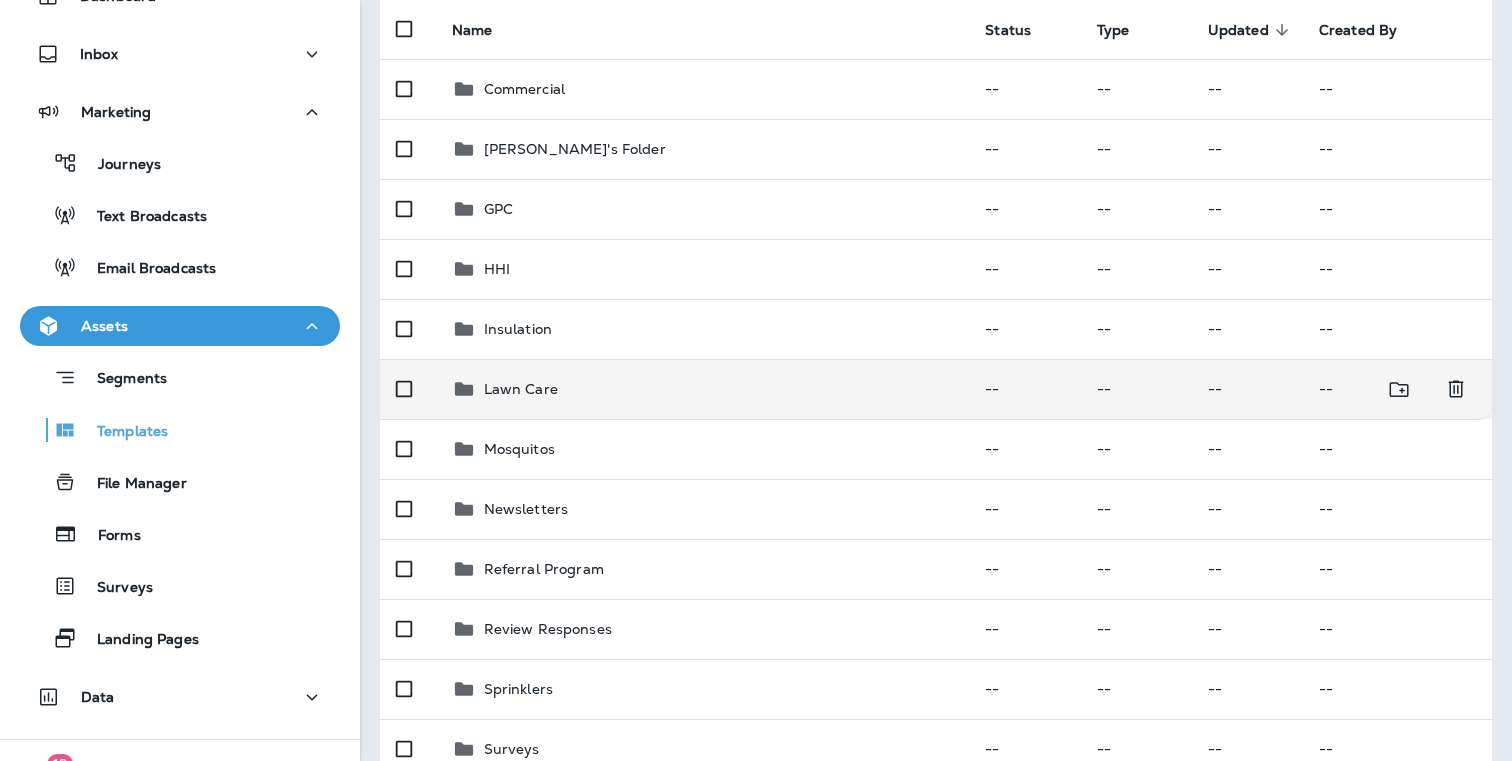 click on "Lawn Care" at bounding box center (521, 389) 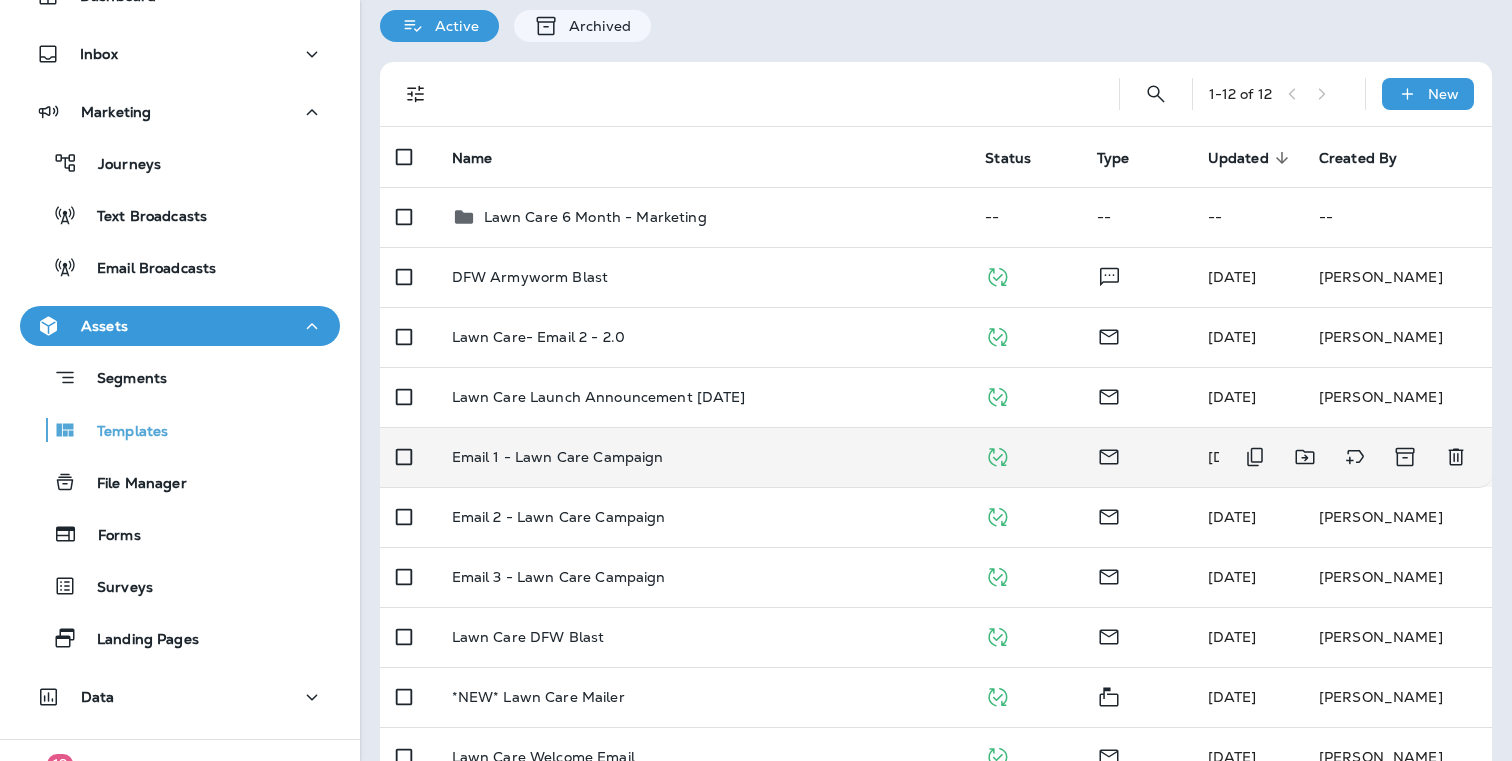 scroll, scrollTop: 89, scrollLeft: 0, axis: vertical 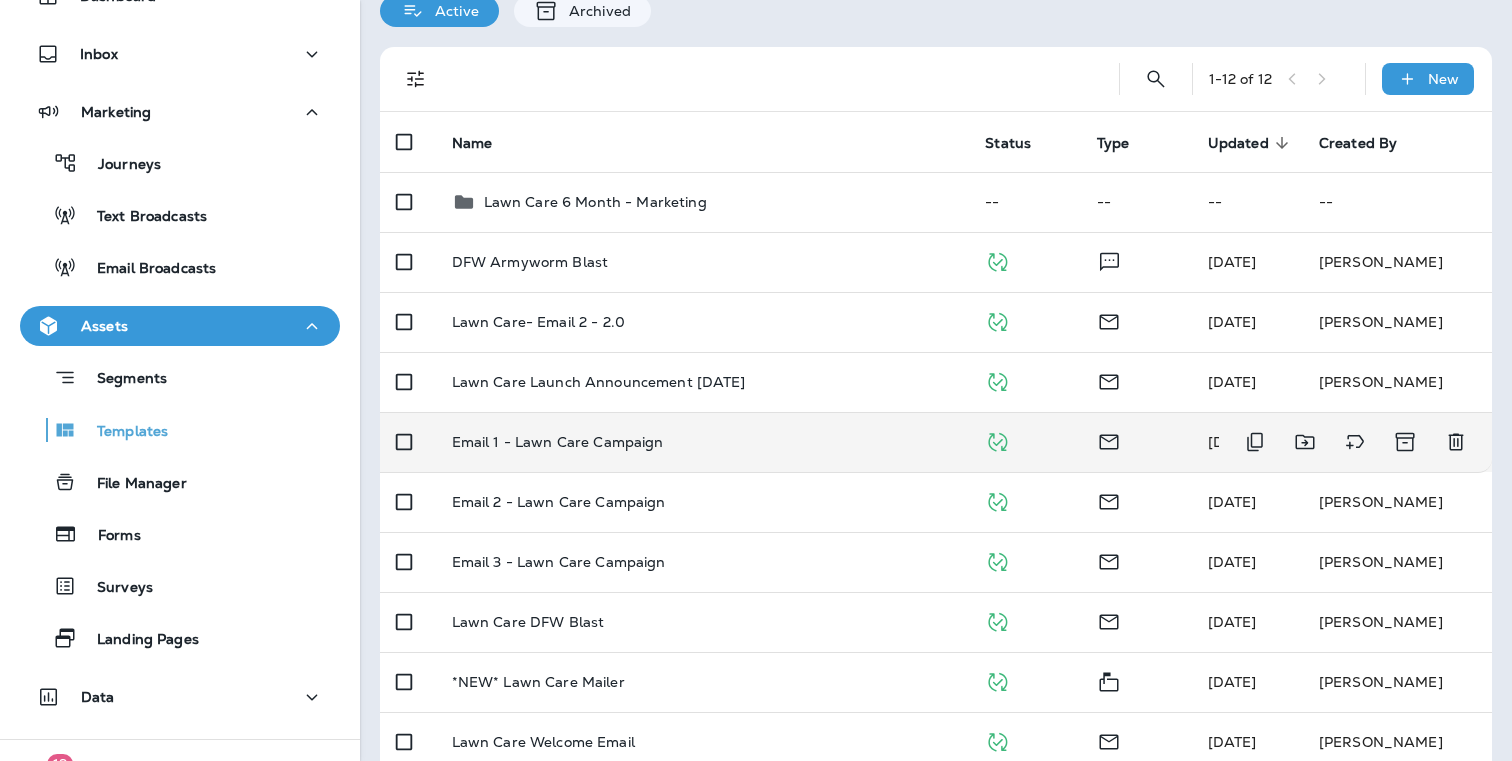 click on "Email 1 - Lawn Care Campaign" at bounding box center [558, 442] 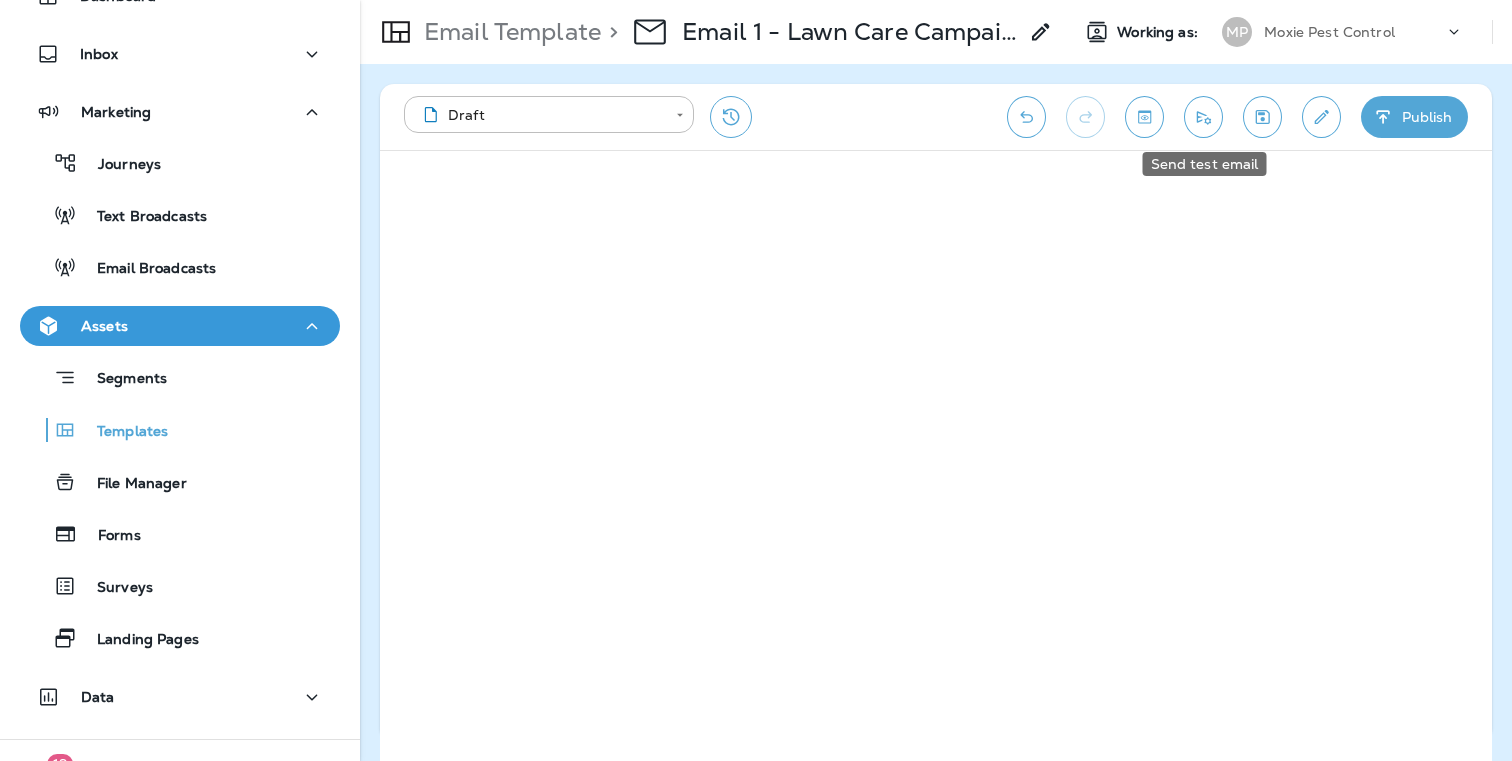 click 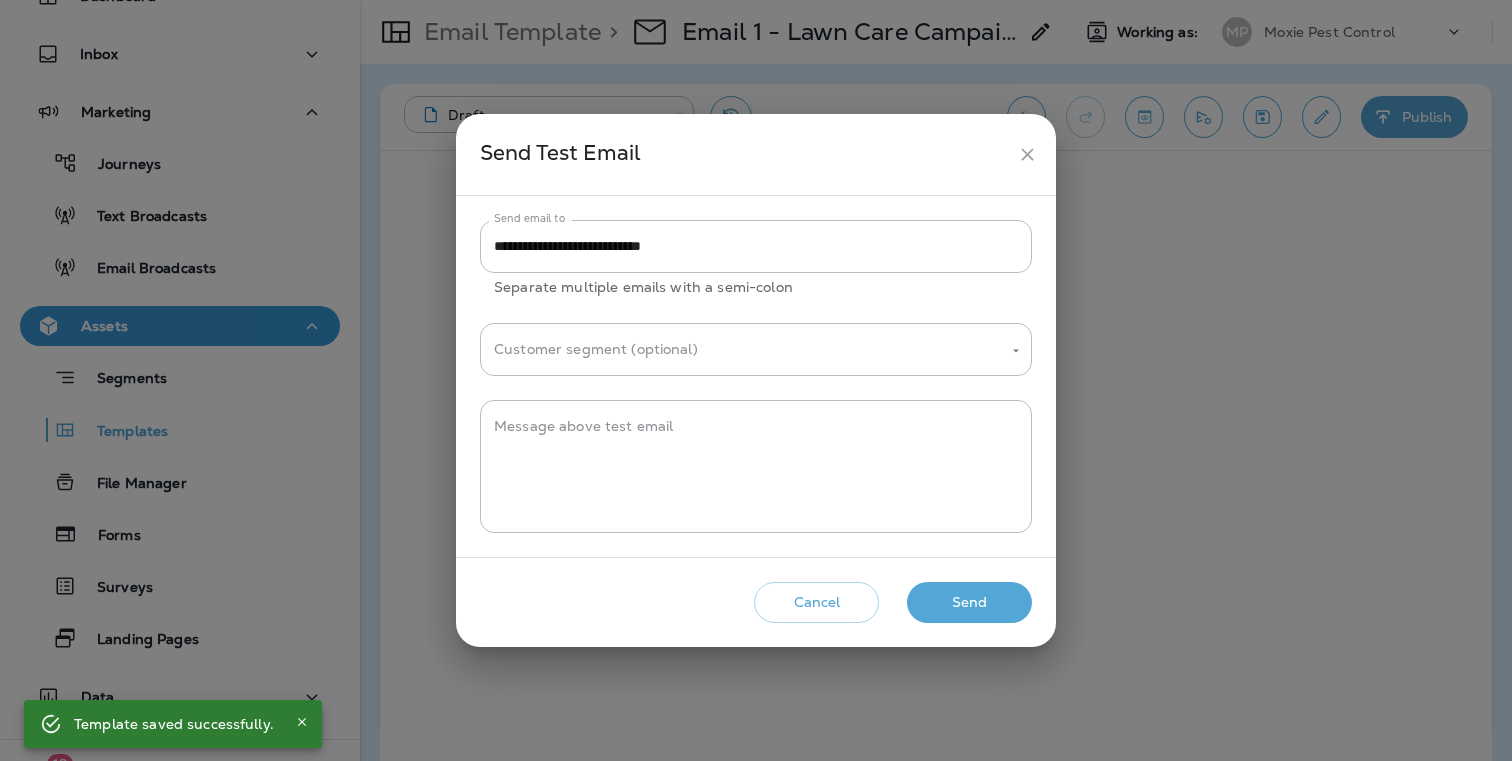 click 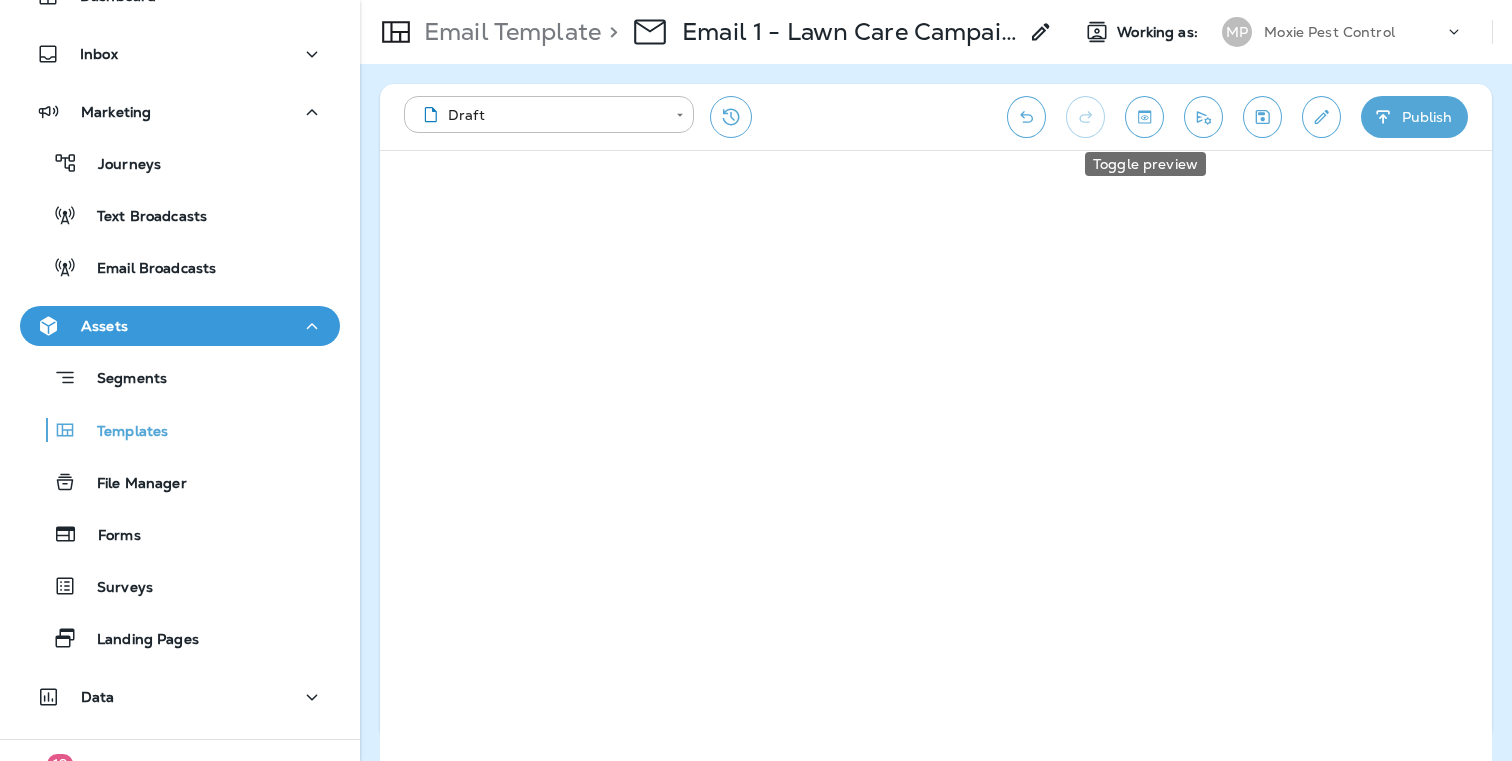 click 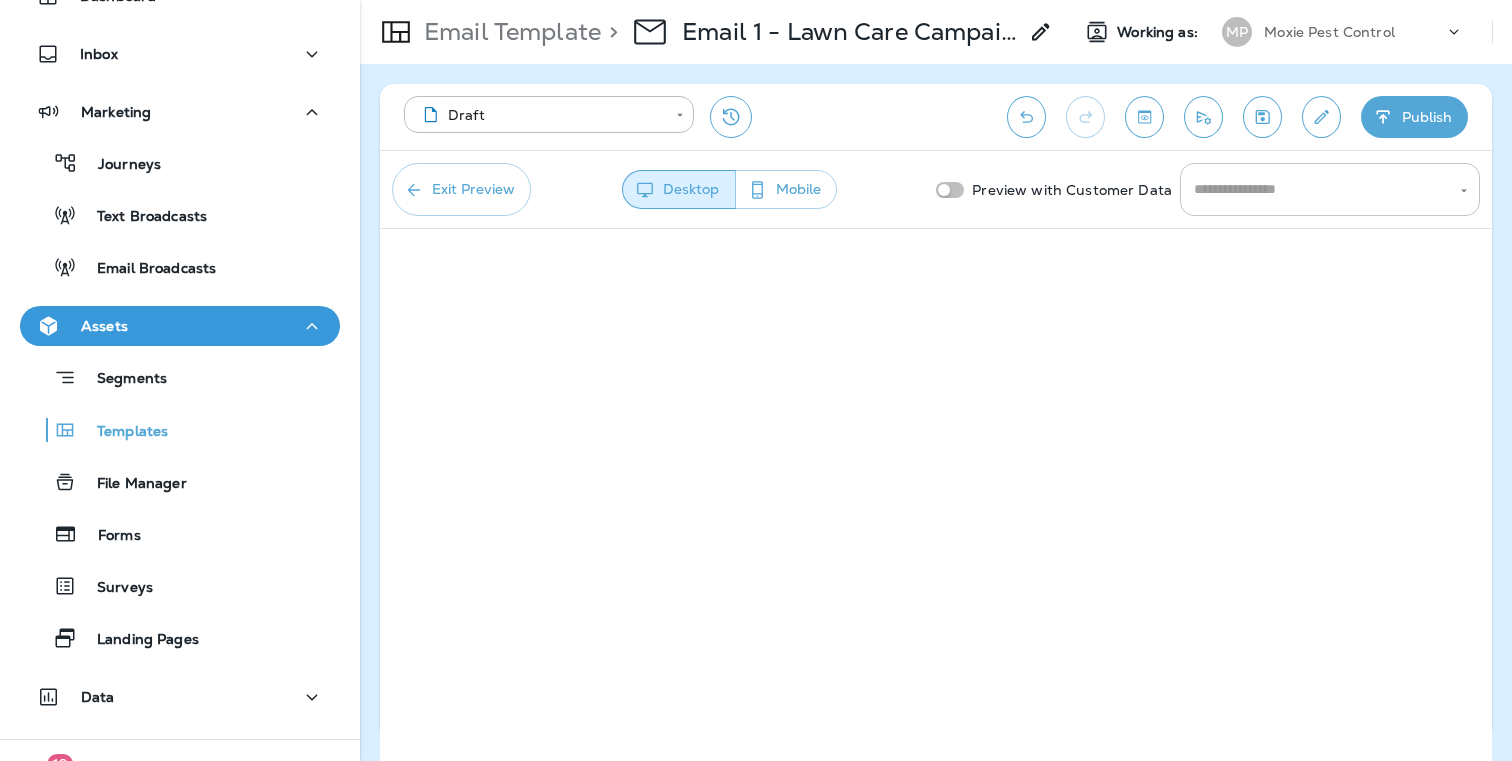 click at bounding box center [1315, 189] 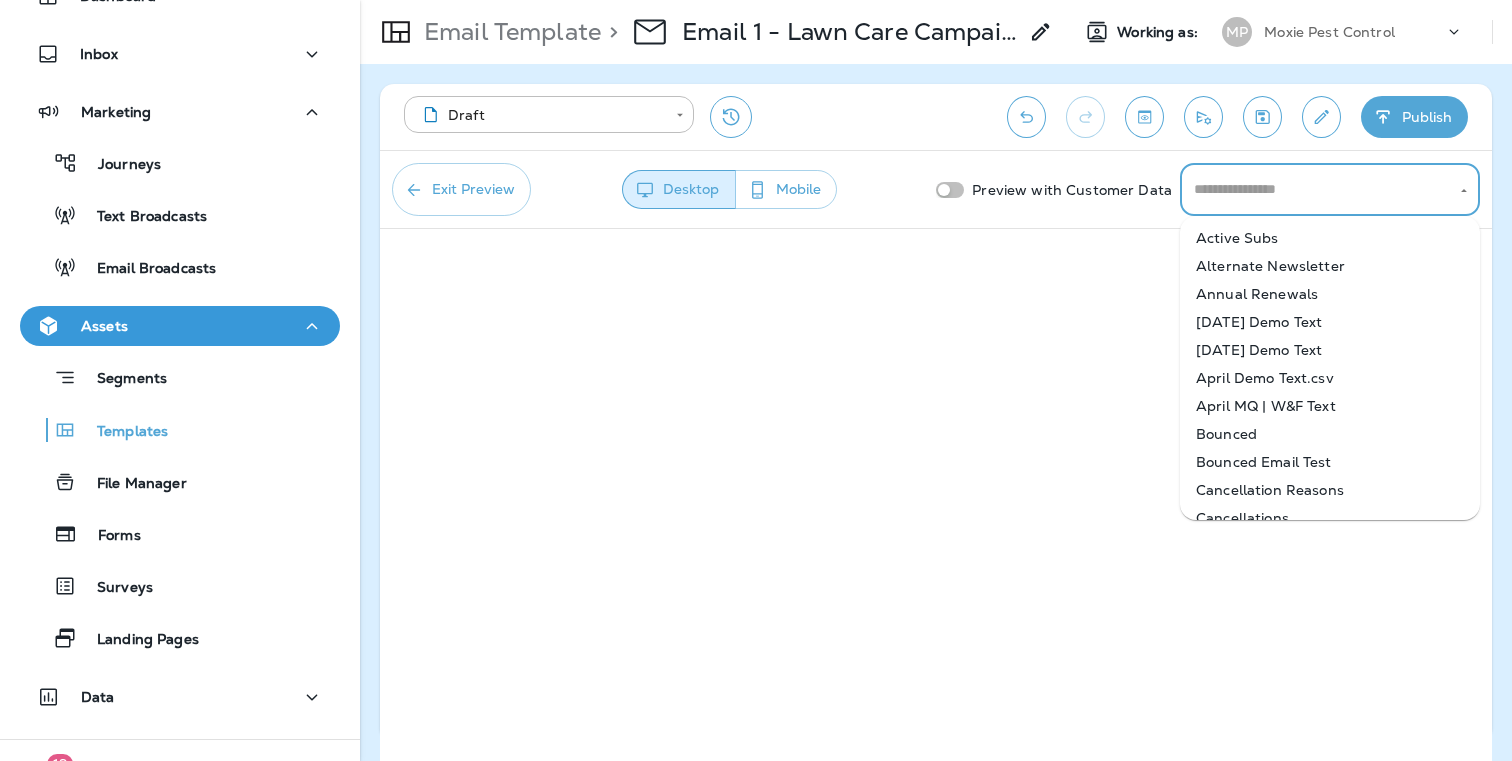 click at bounding box center (1315, 189) 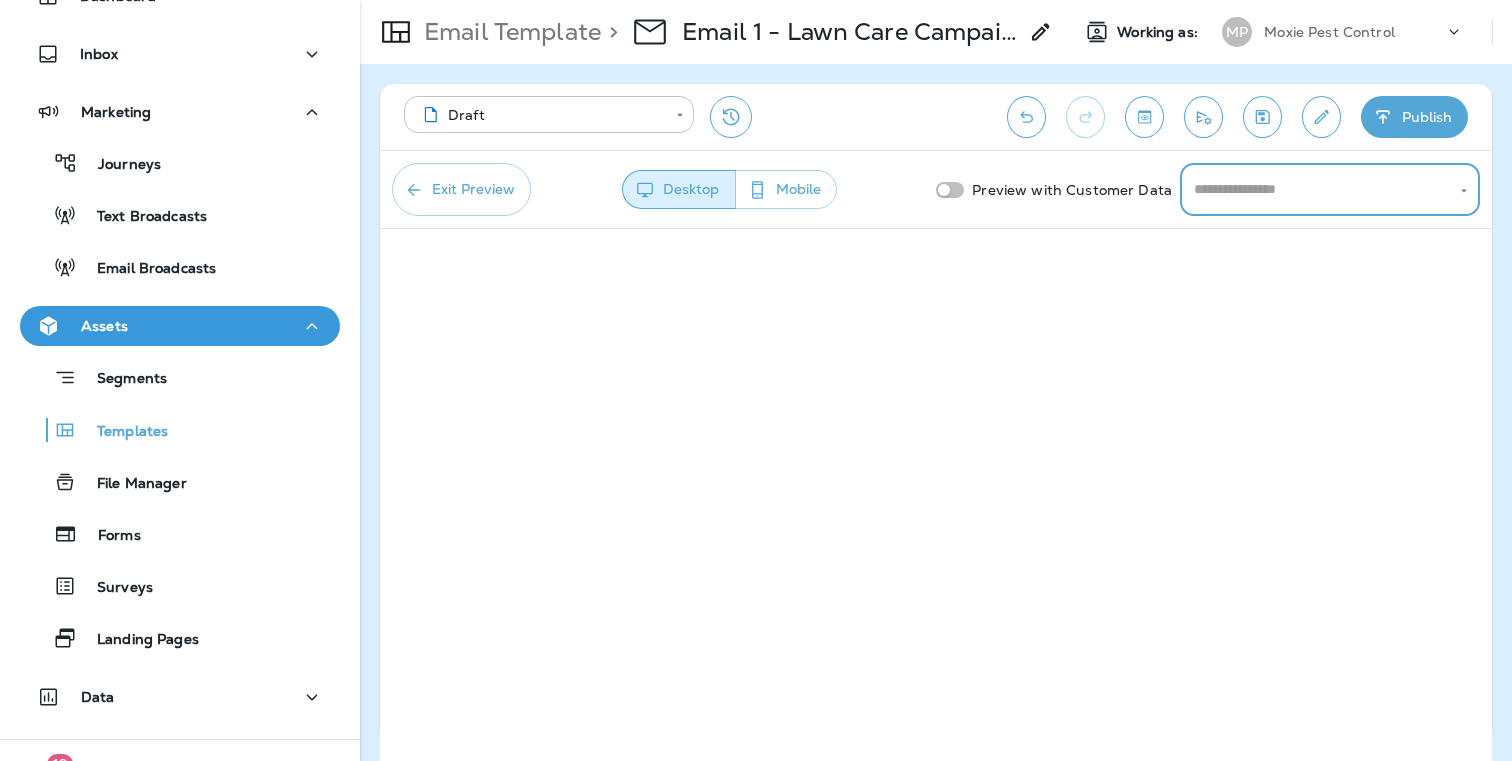 click on "**********" at bounding box center (756, 0) 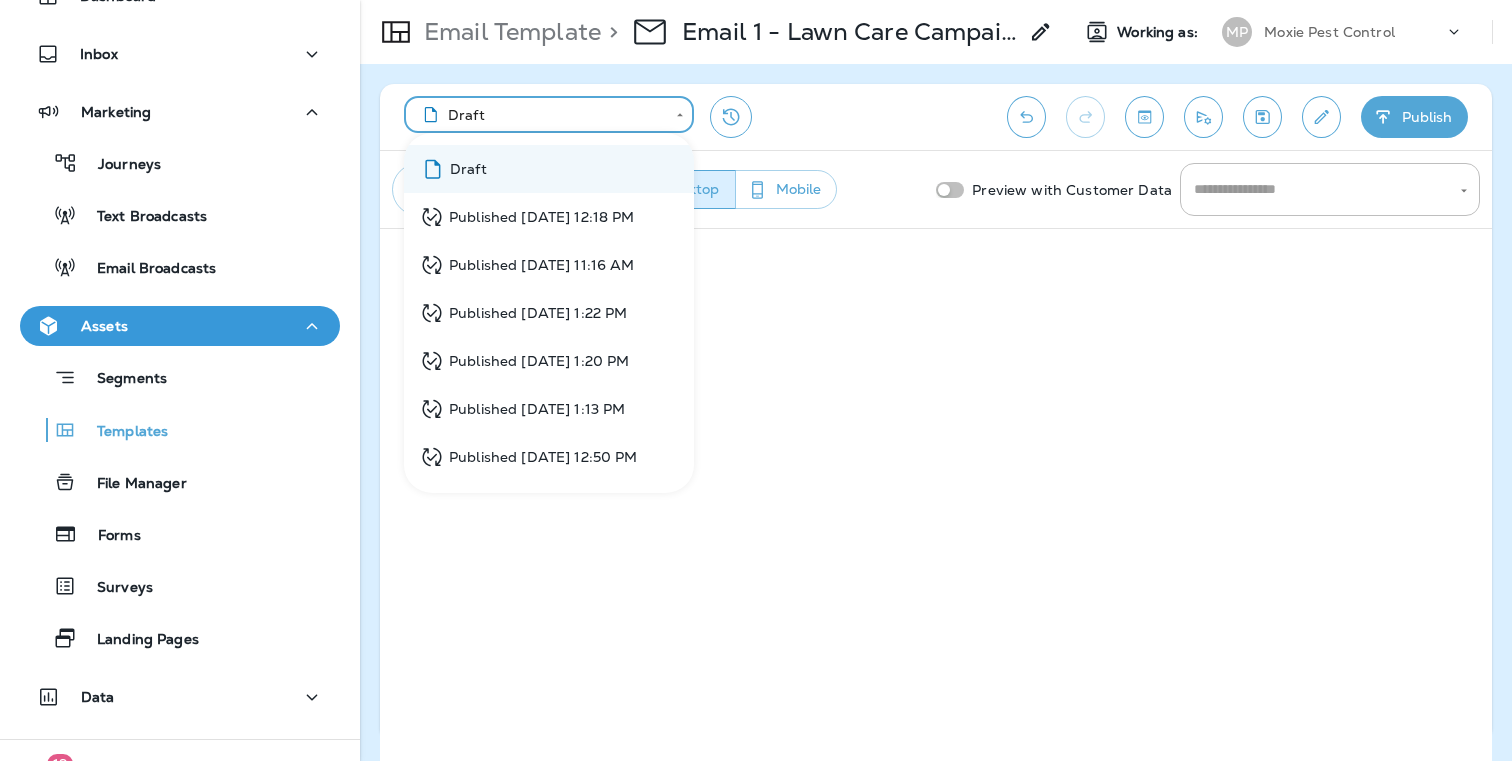 click at bounding box center (756, 380) 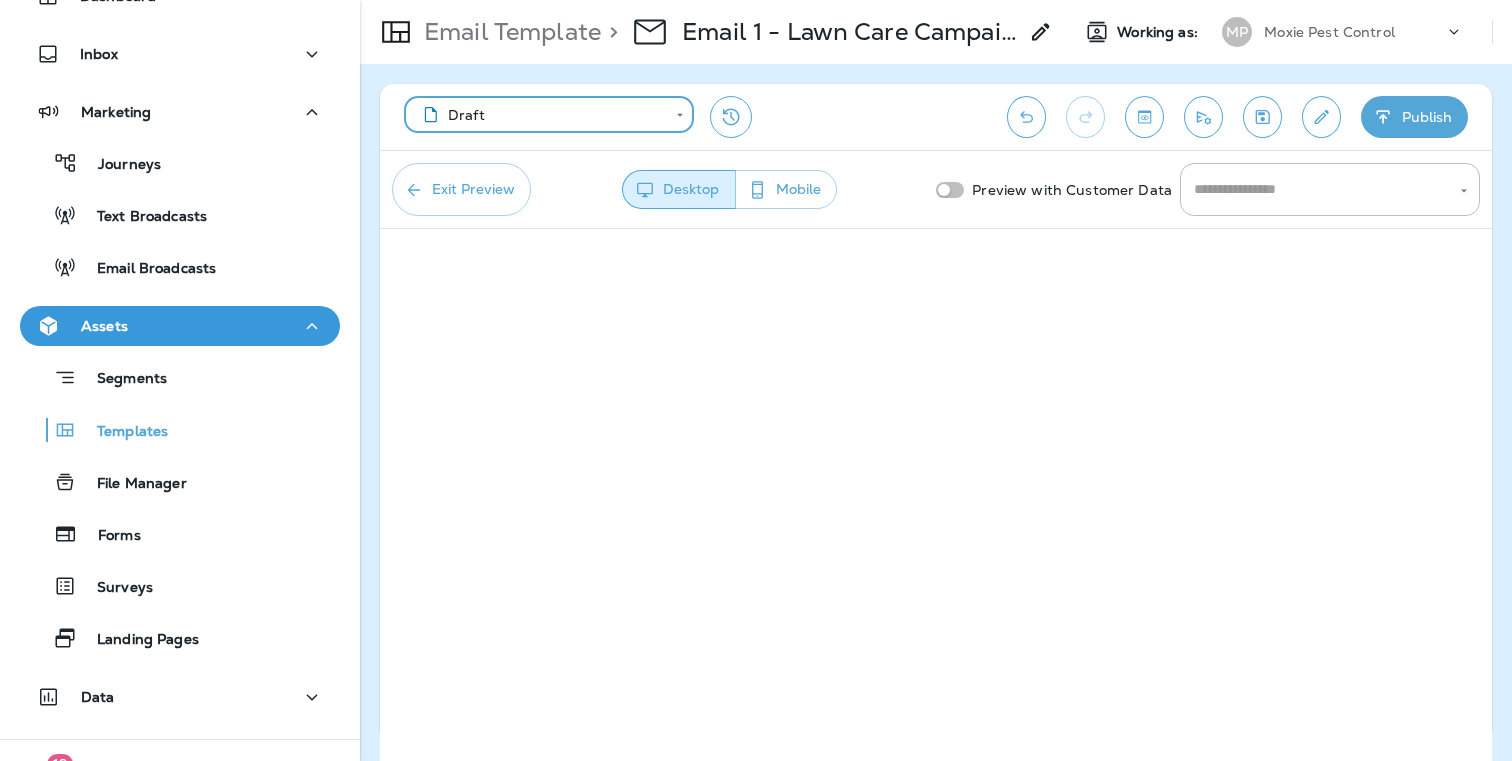 click on "Exit Preview" at bounding box center [461, 189] 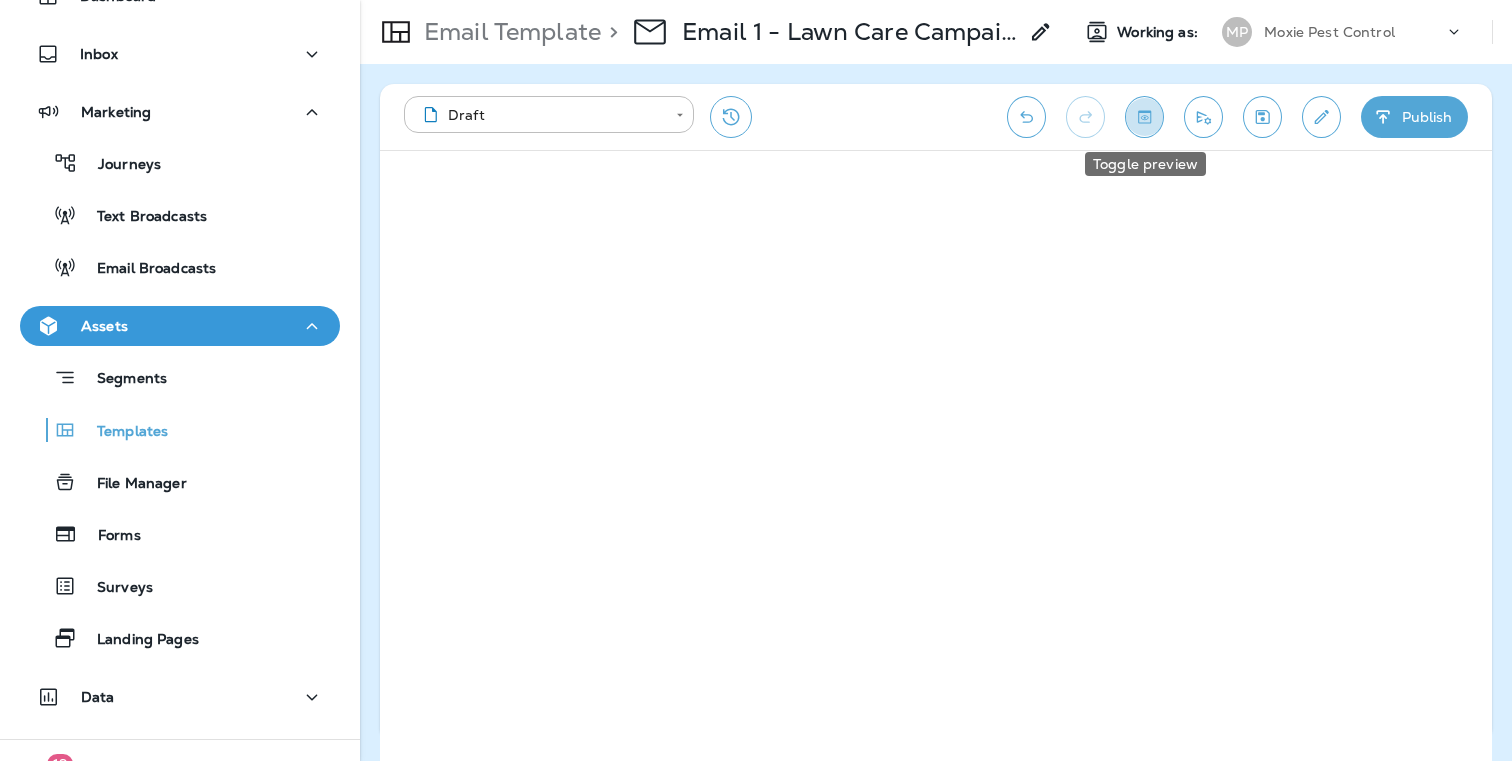 click 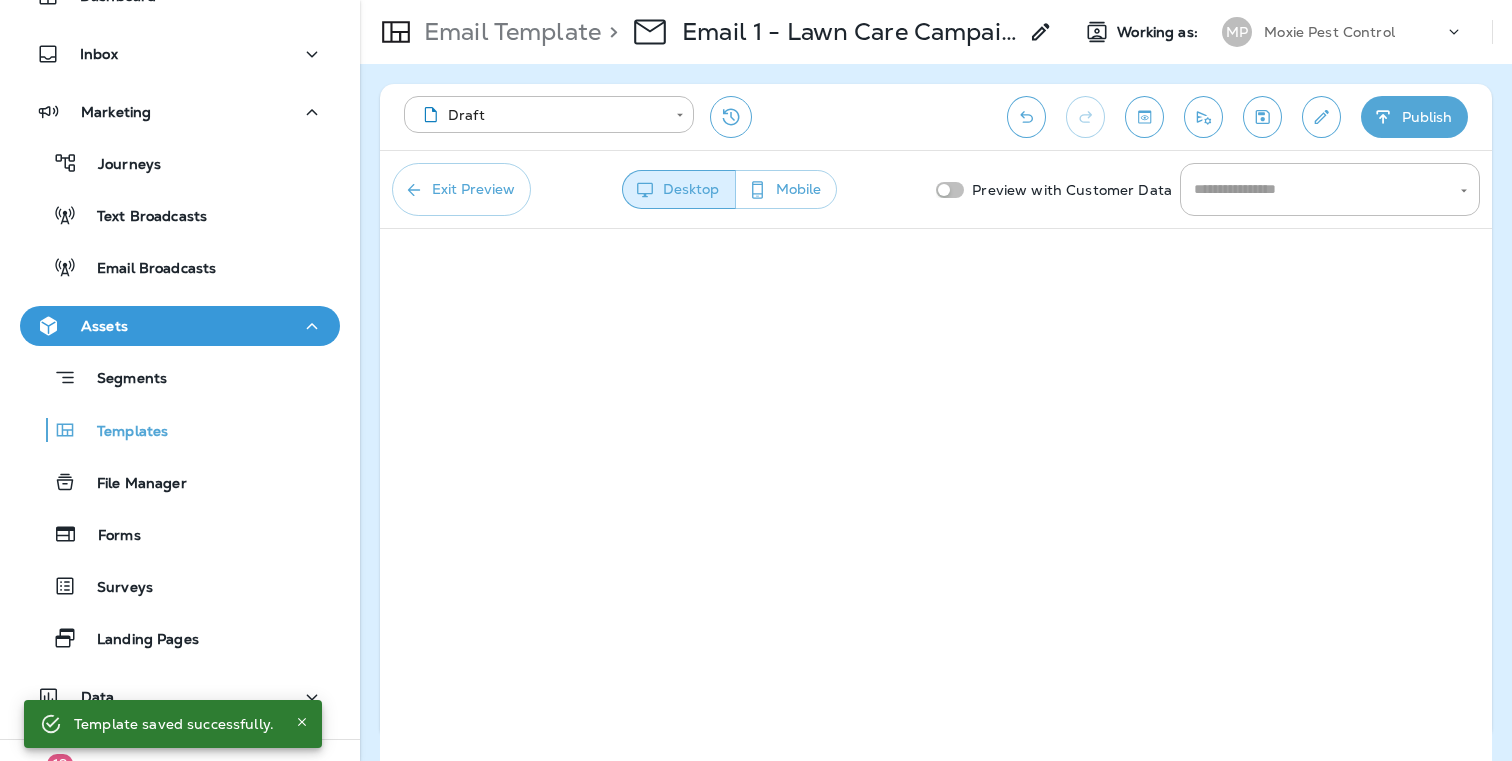 click on "Mobile" at bounding box center [786, 189] 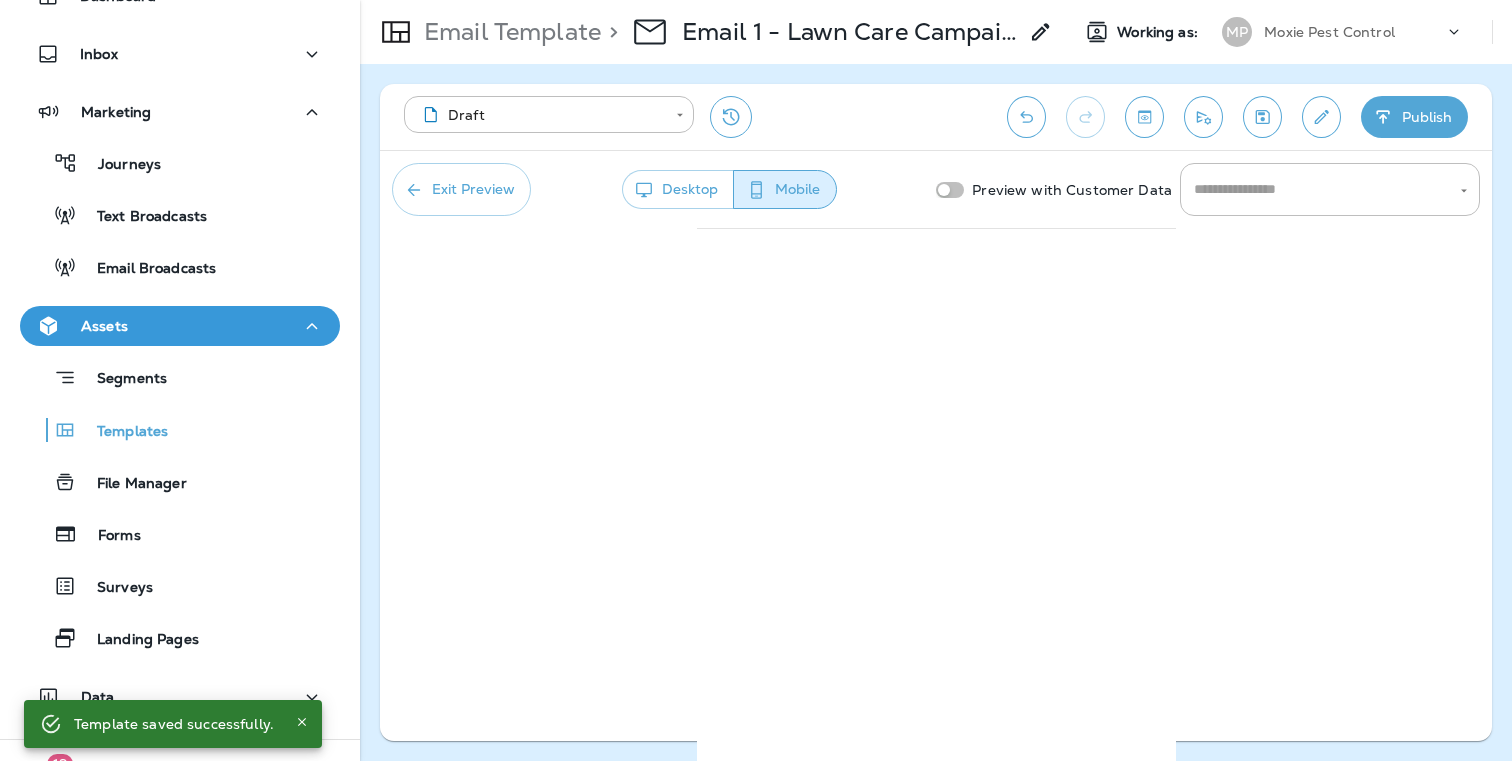 click on "Desktop" at bounding box center [678, 189] 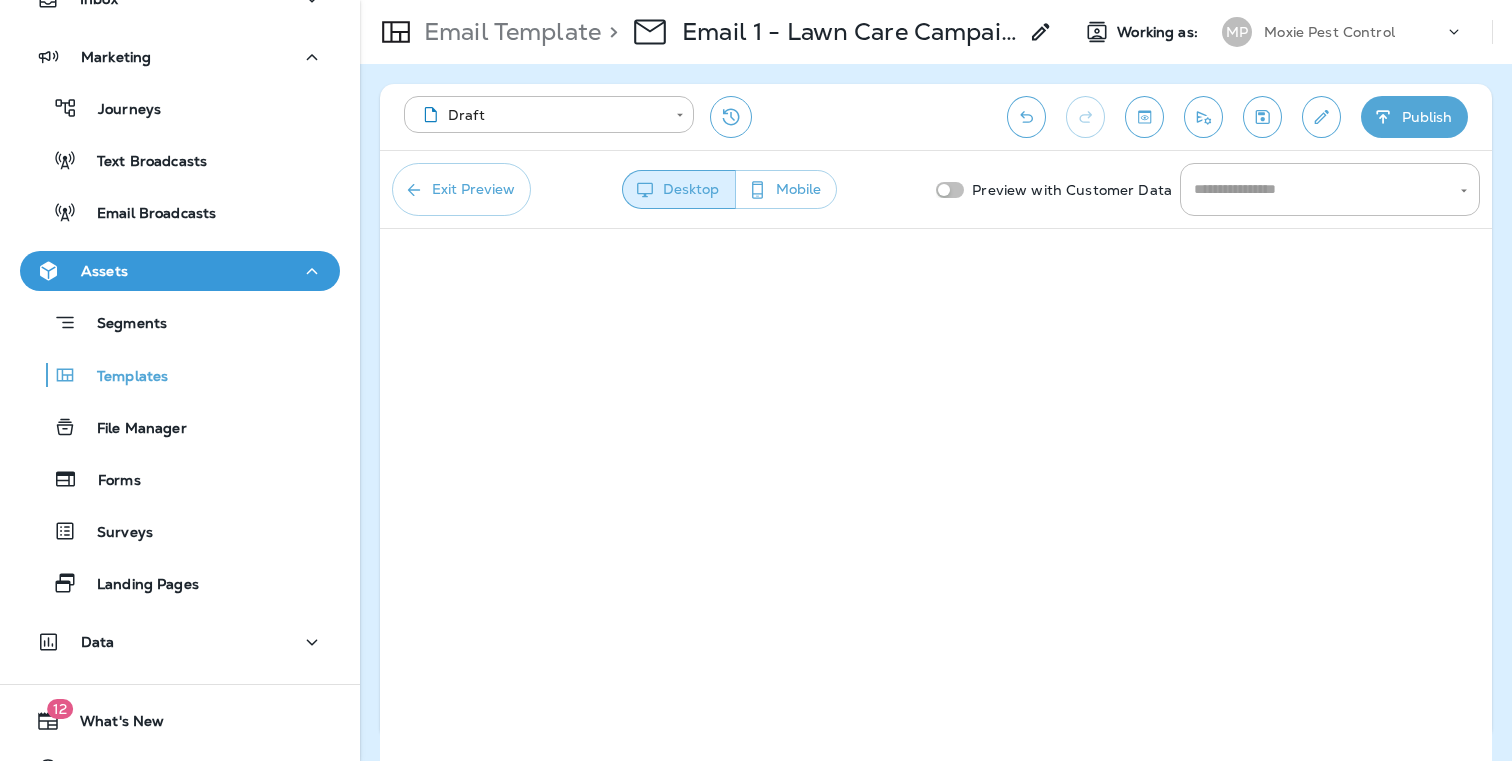scroll, scrollTop: 198, scrollLeft: 0, axis: vertical 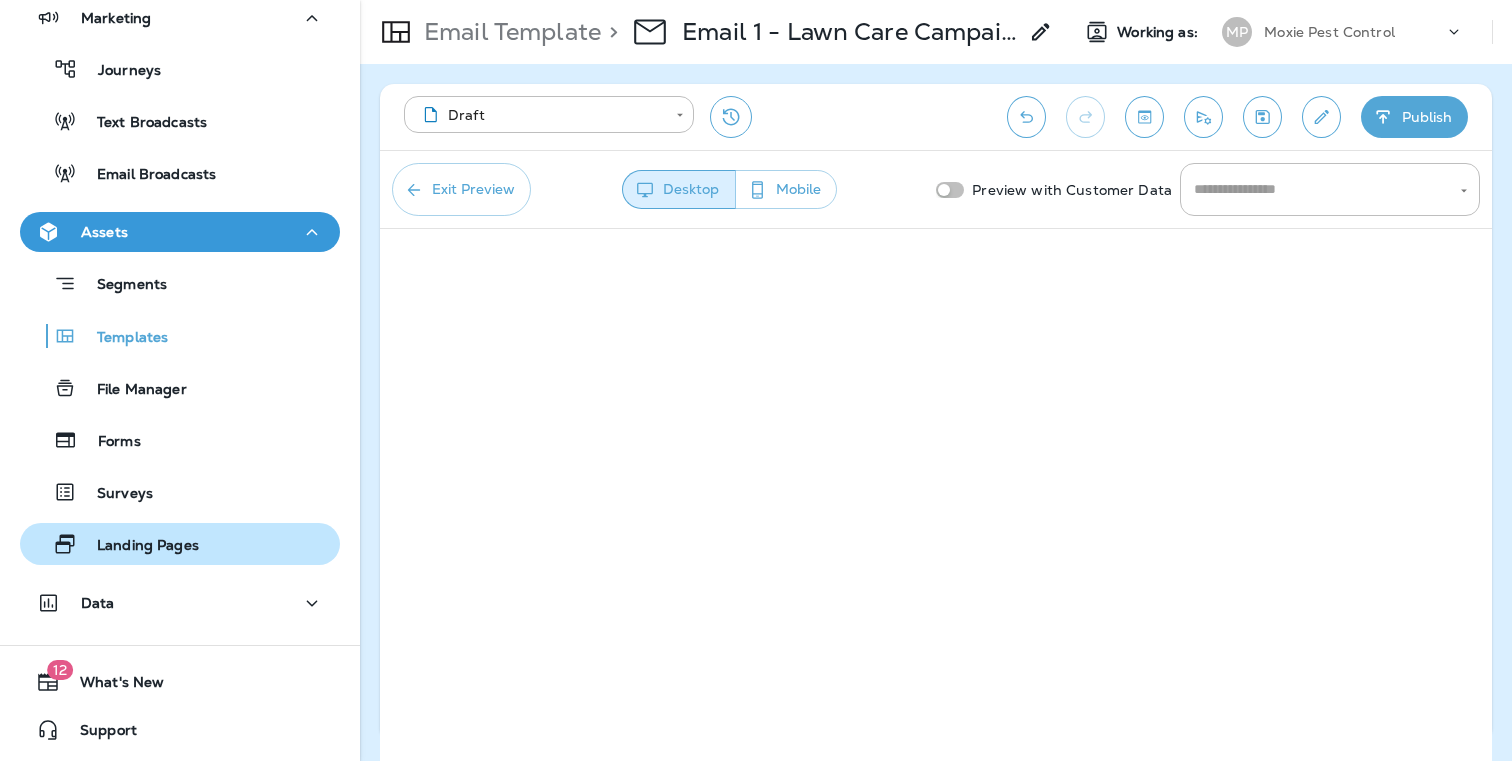 click on "Landing Pages" at bounding box center (138, 546) 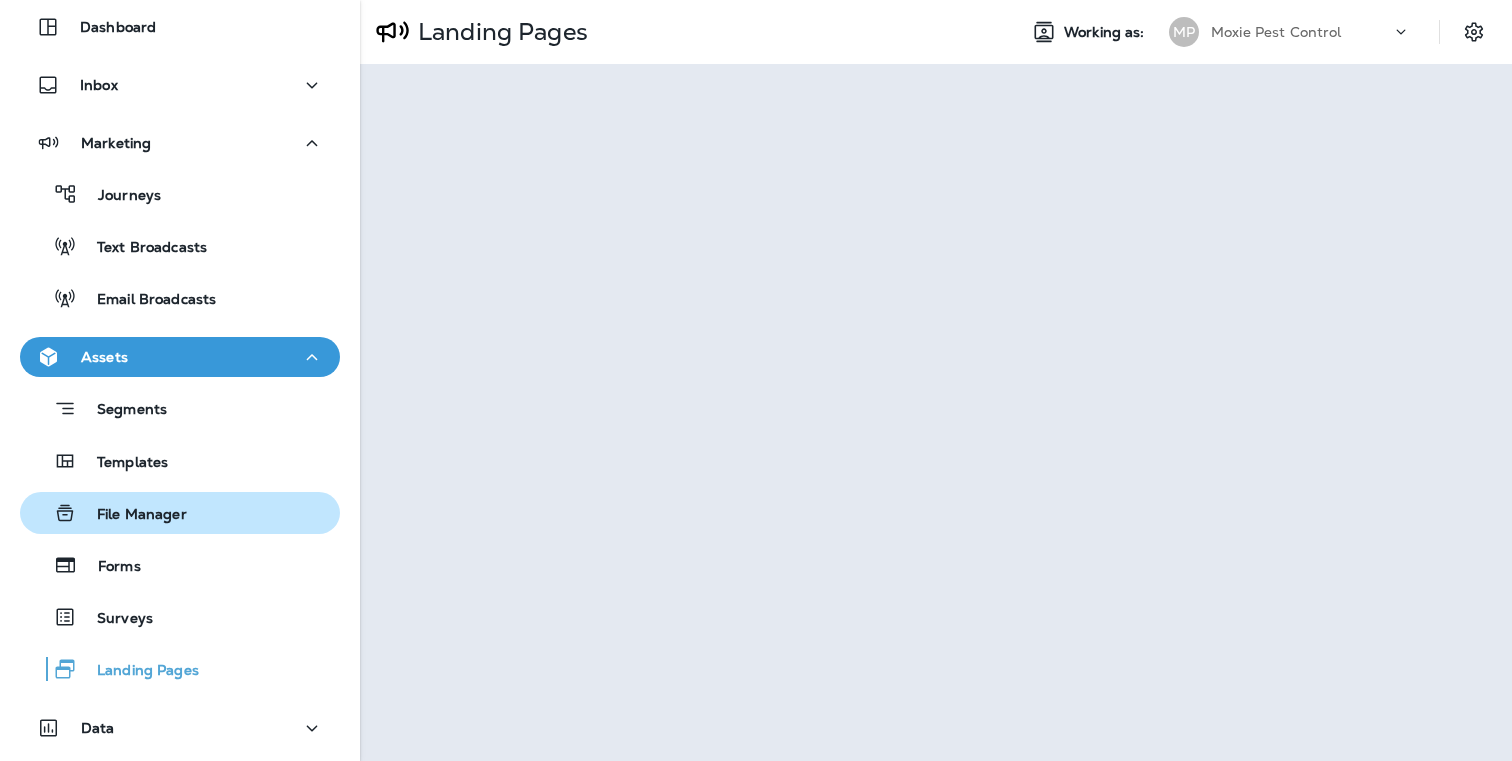 scroll, scrollTop: 79, scrollLeft: 0, axis: vertical 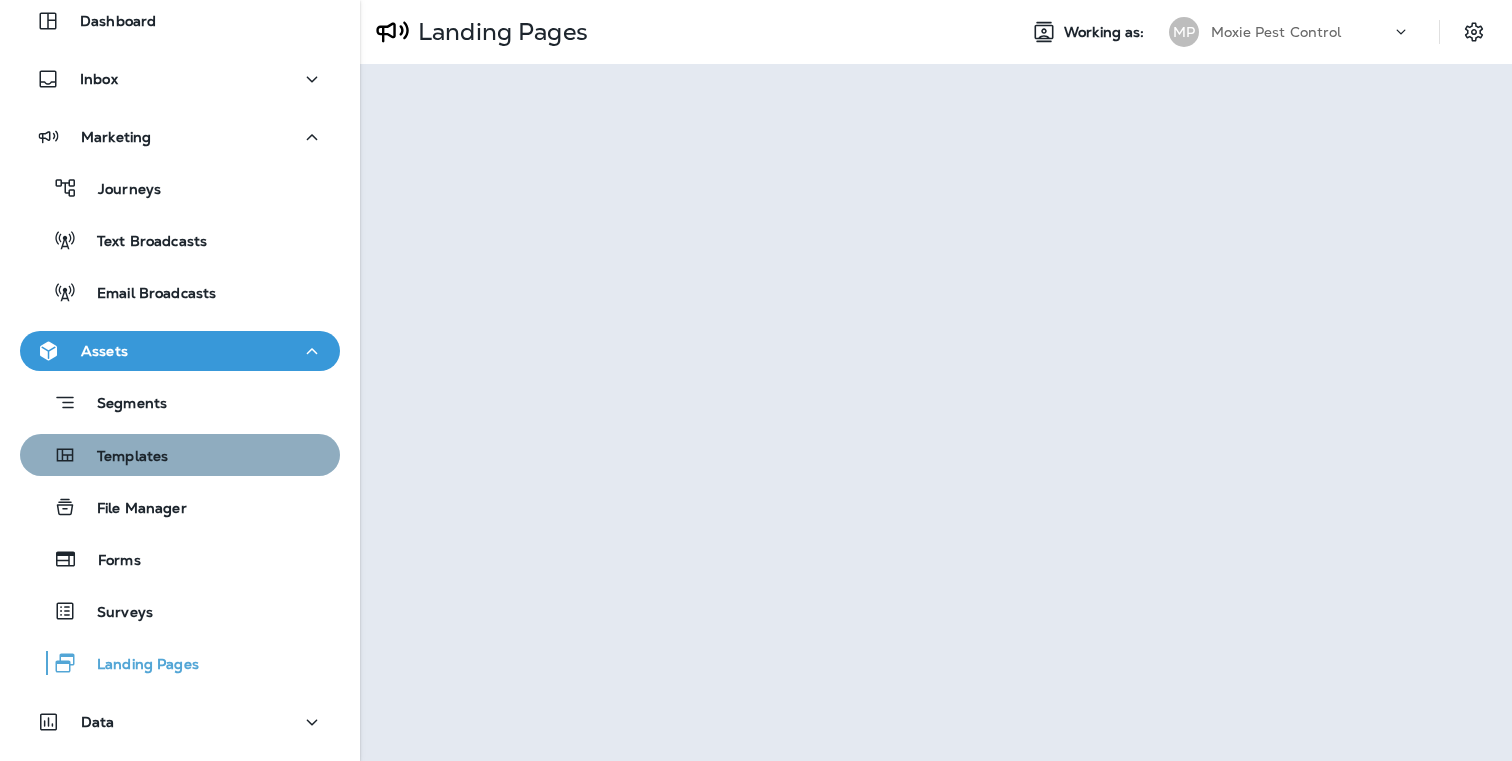 click on "Templates" at bounding box center [180, 455] 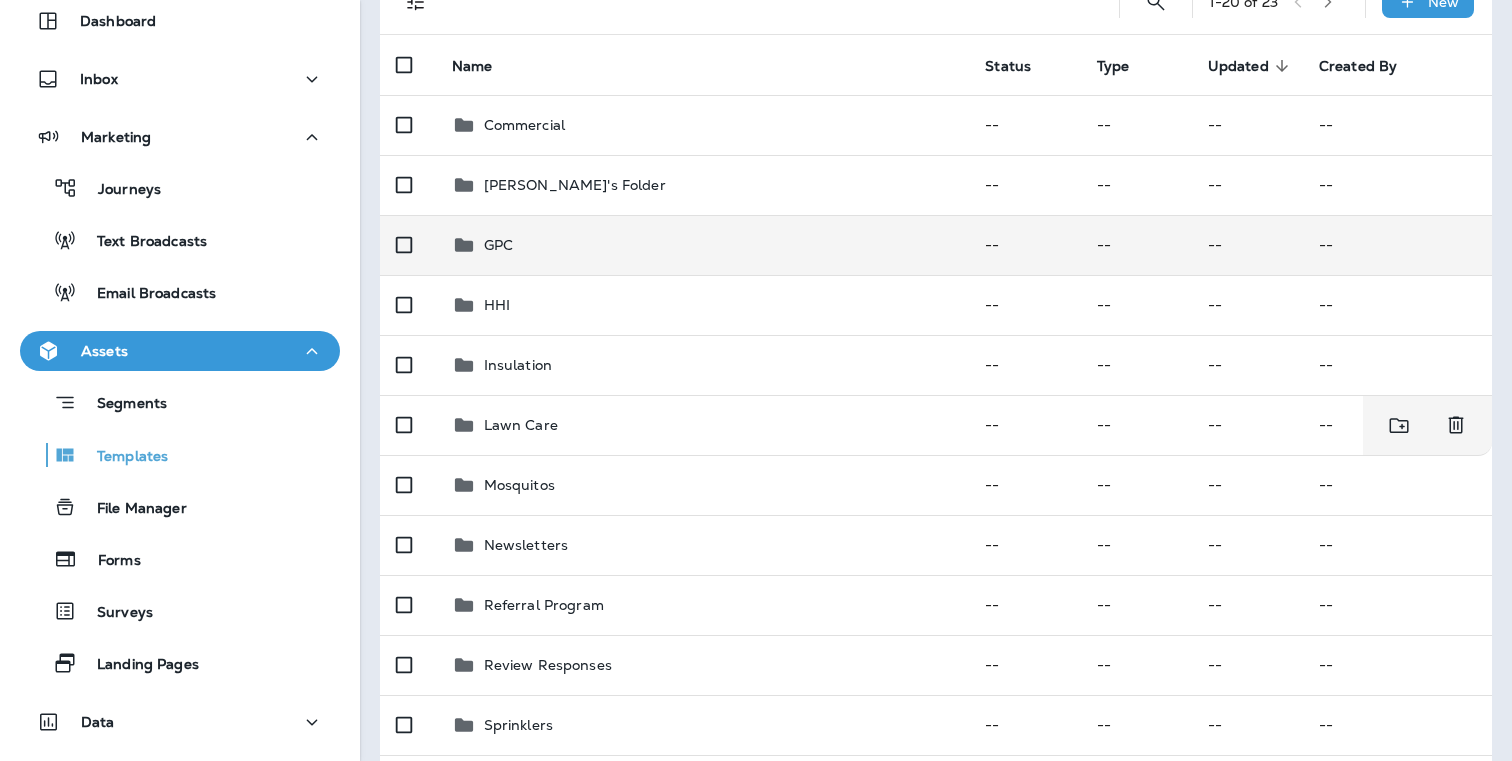 scroll, scrollTop: 196, scrollLeft: 0, axis: vertical 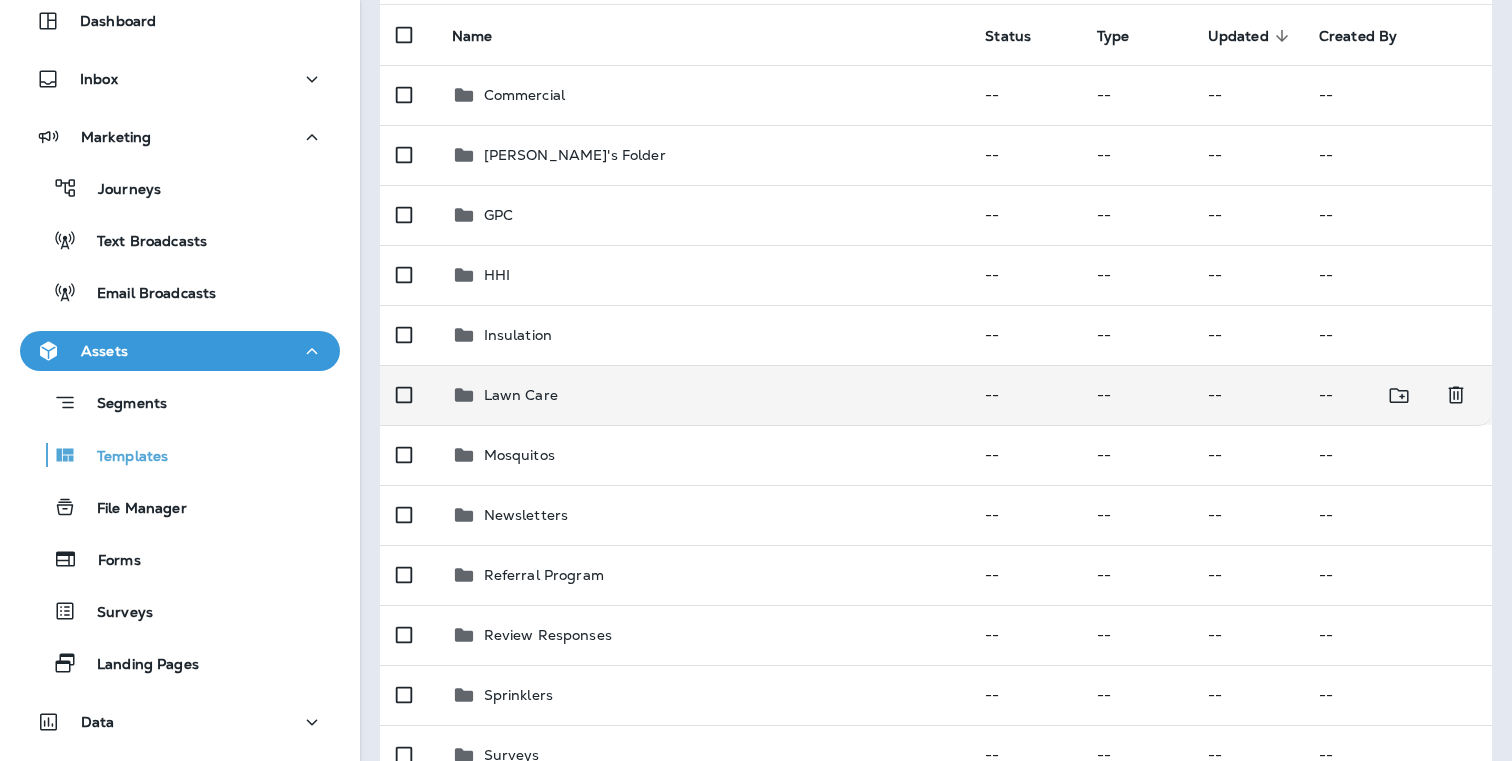 click on "Lawn Care" at bounding box center [521, 395] 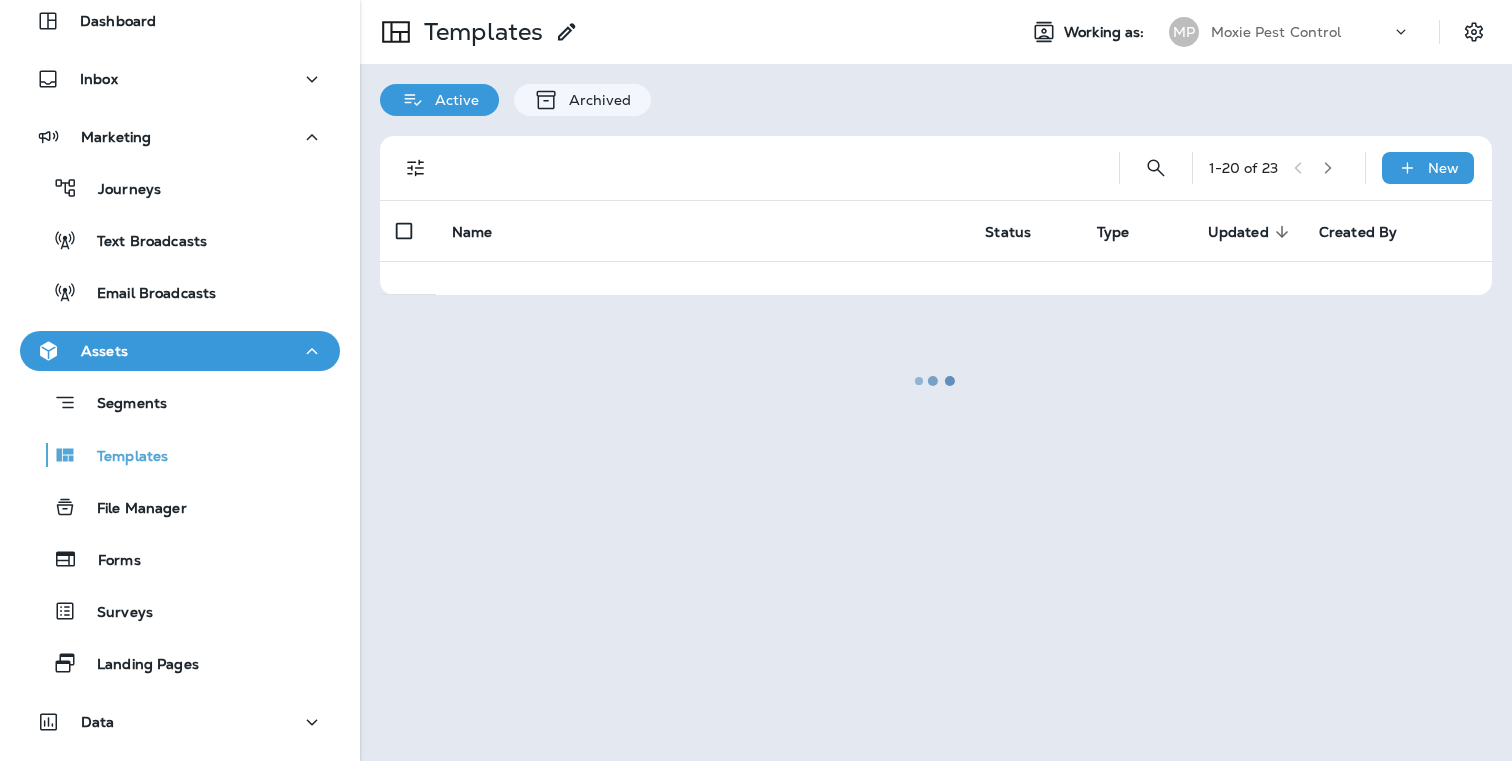 scroll, scrollTop: 0, scrollLeft: 0, axis: both 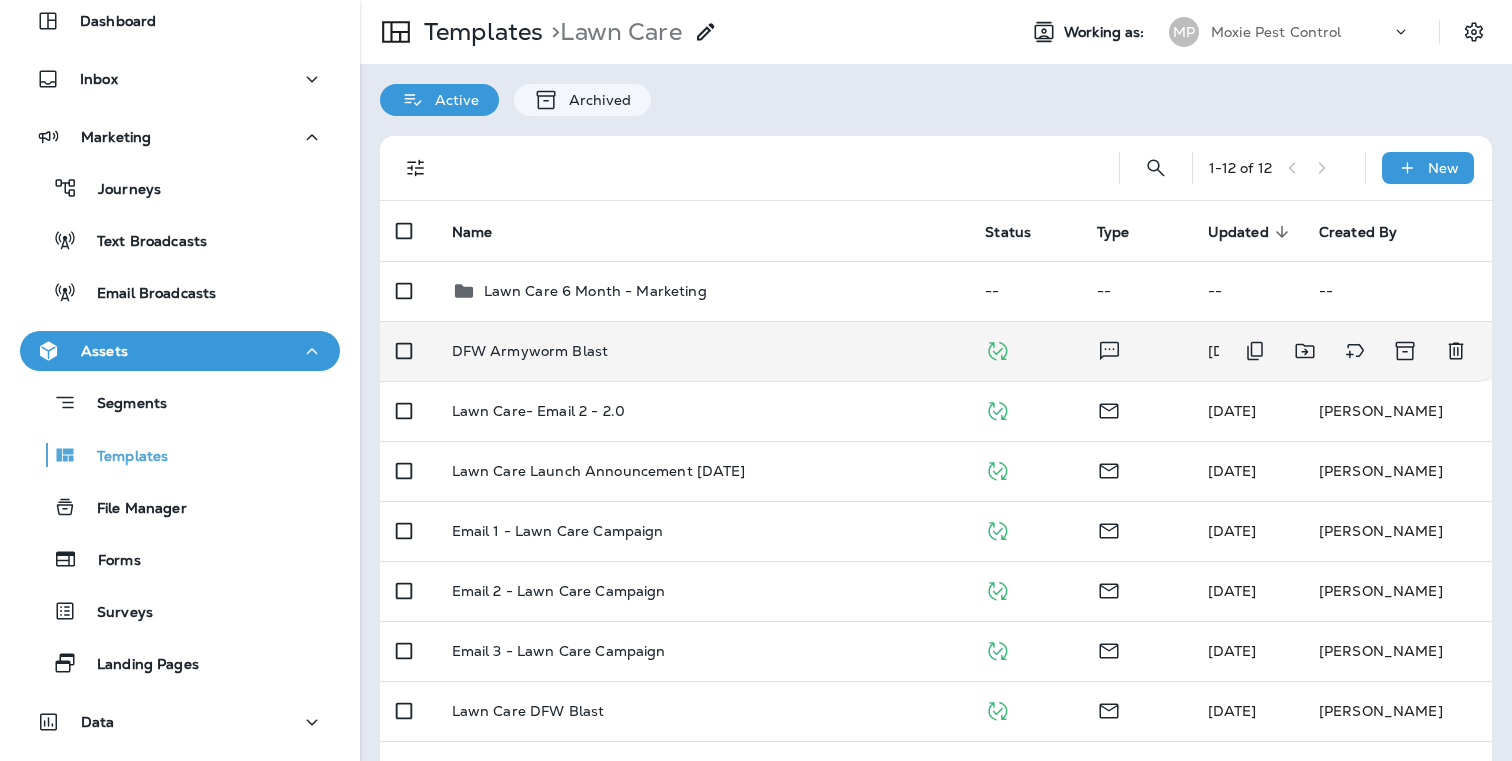 click on "DFW Armyworm Blast" at bounding box center [530, 351] 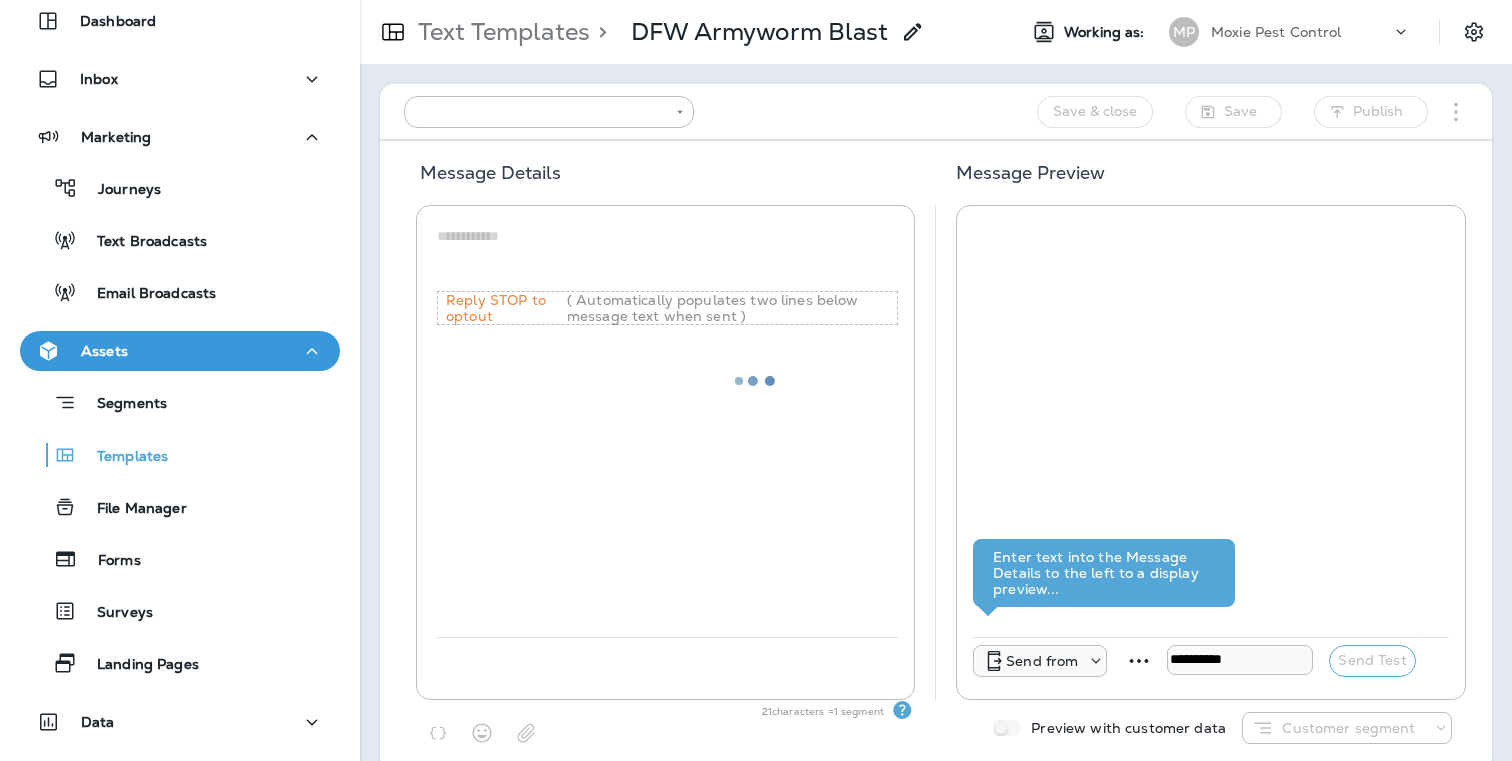 type on "**********" 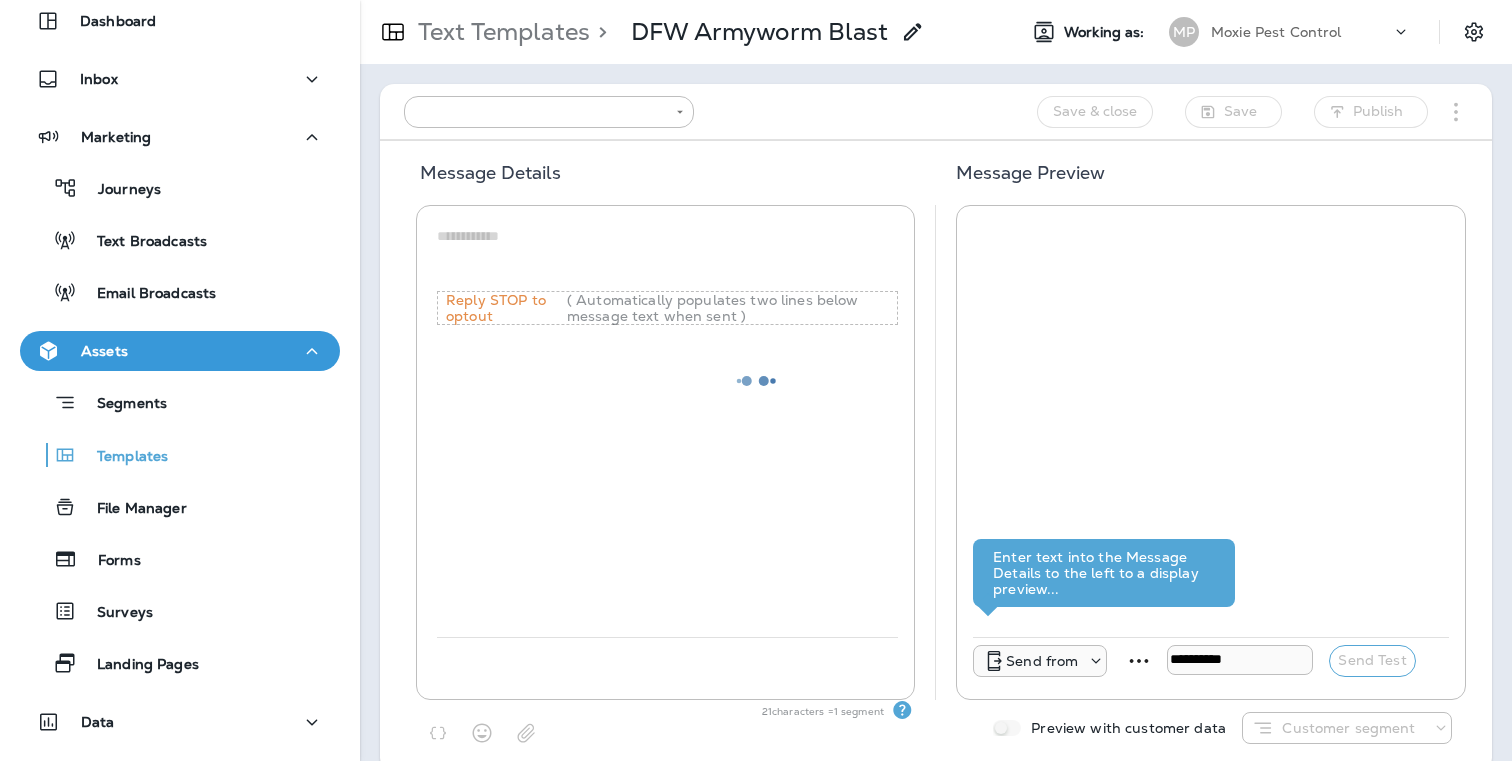 type on "**********" 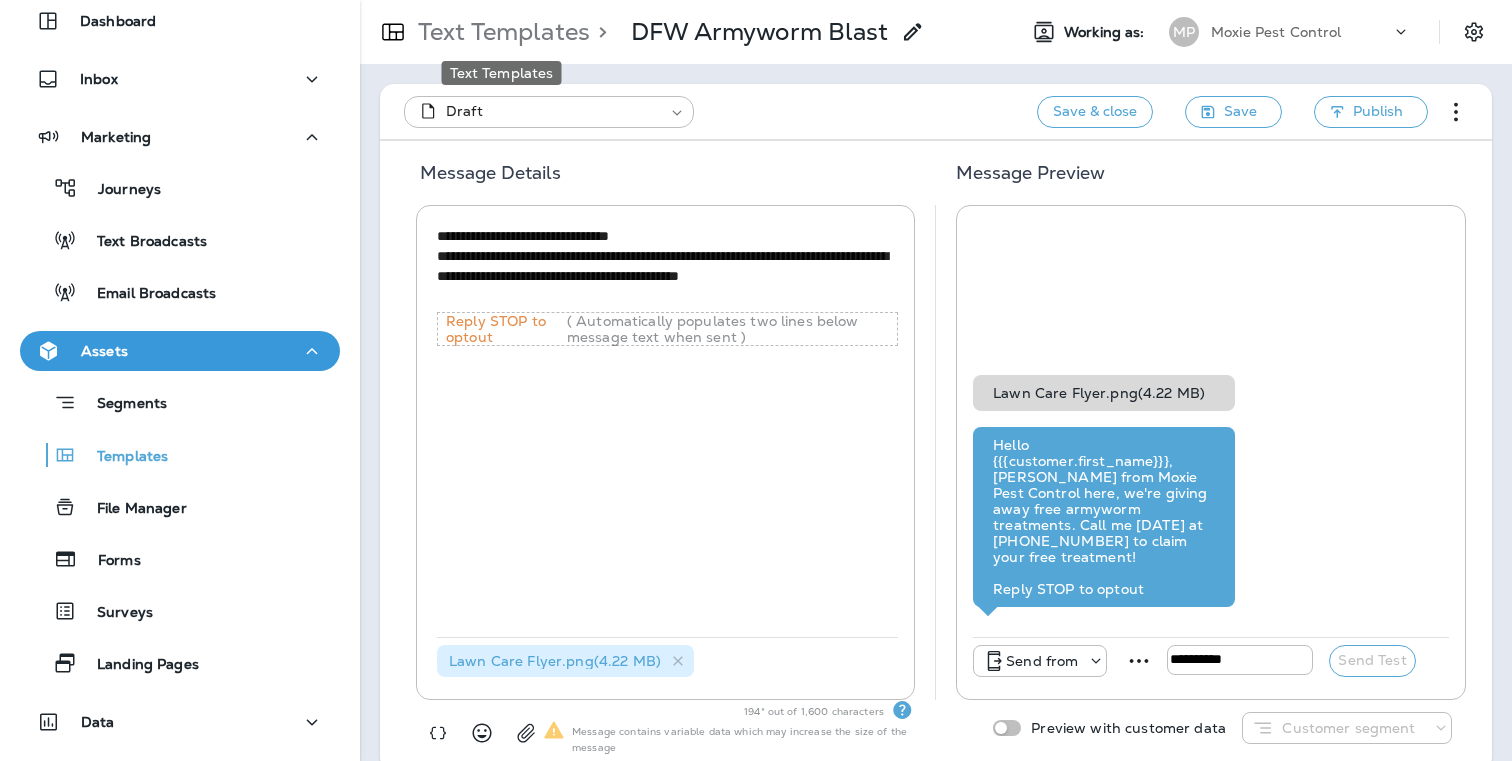 click on "Text Templates" at bounding box center (500, 32) 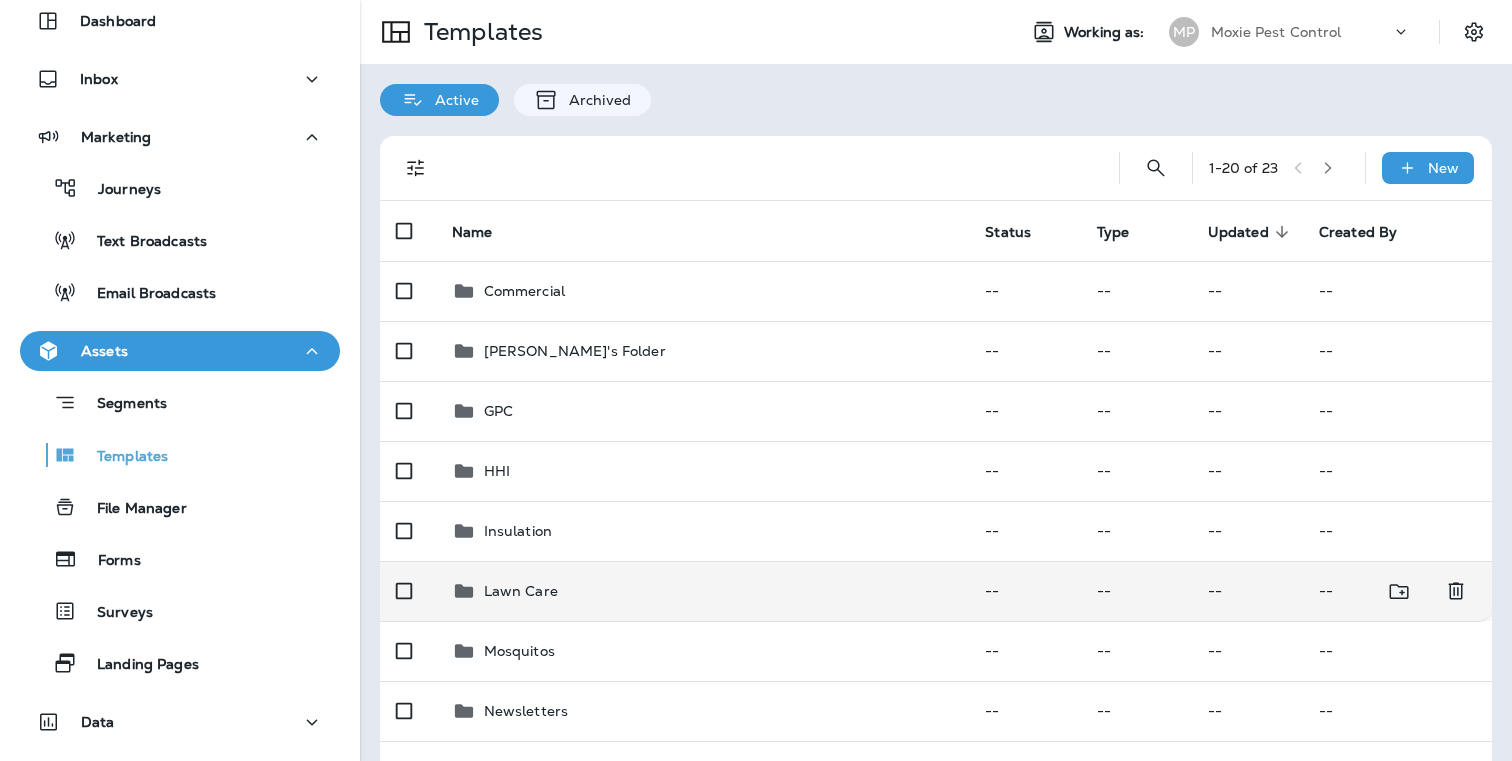 click on "Lawn Care" at bounding box center [703, 591] 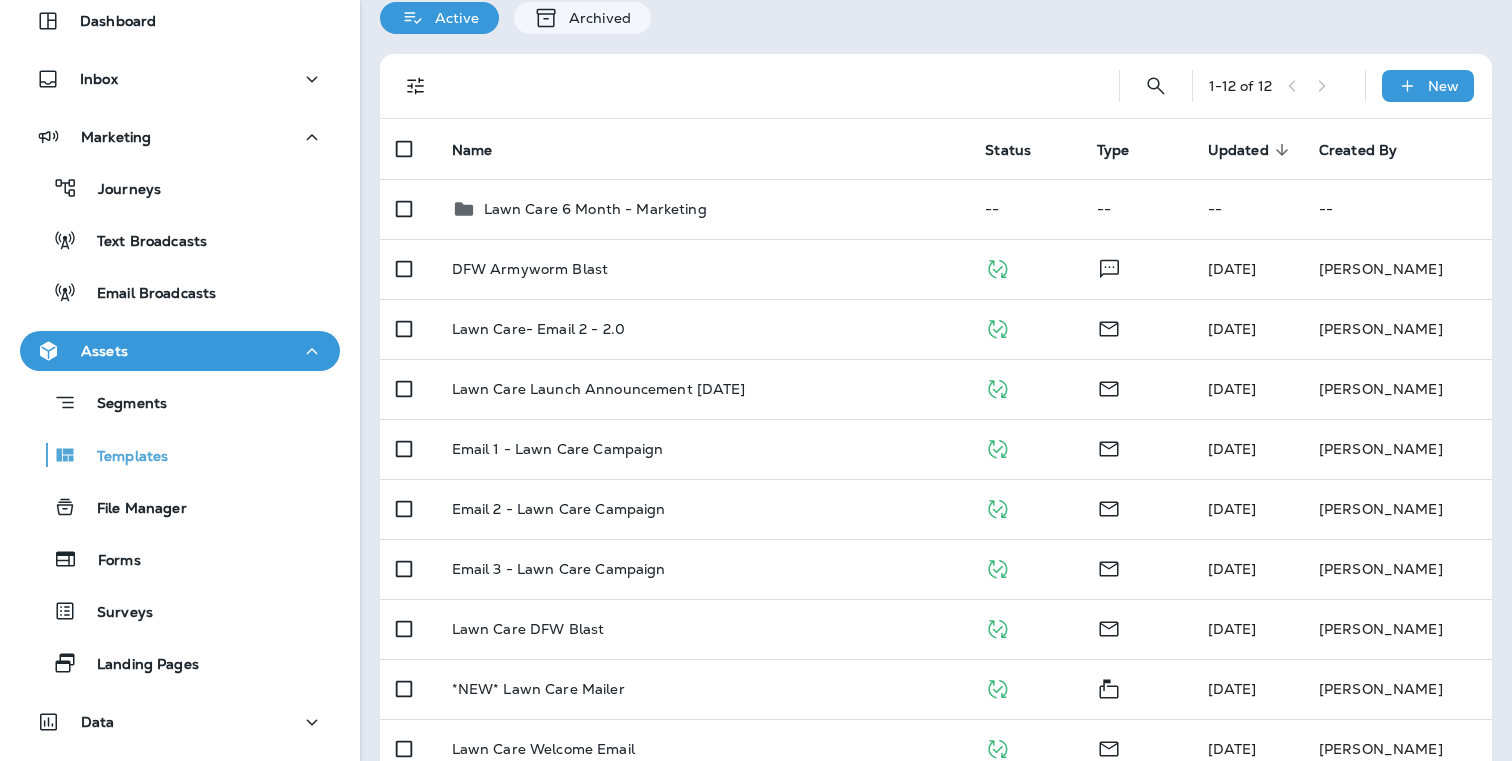 scroll, scrollTop: 167, scrollLeft: 0, axis: vertical 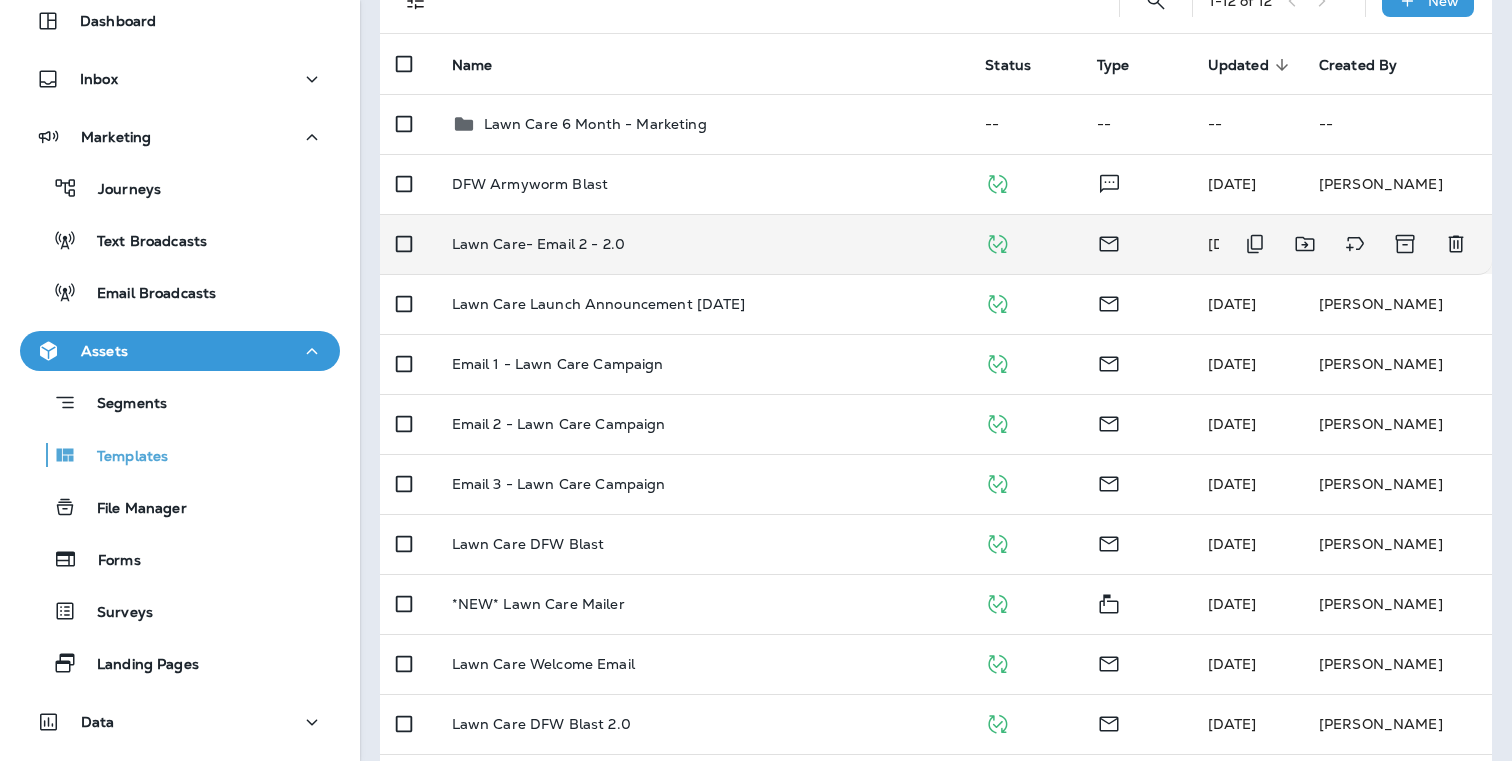 click on "Lawn Care- Email 2 - 2.0" at bounding box center [703, 244] 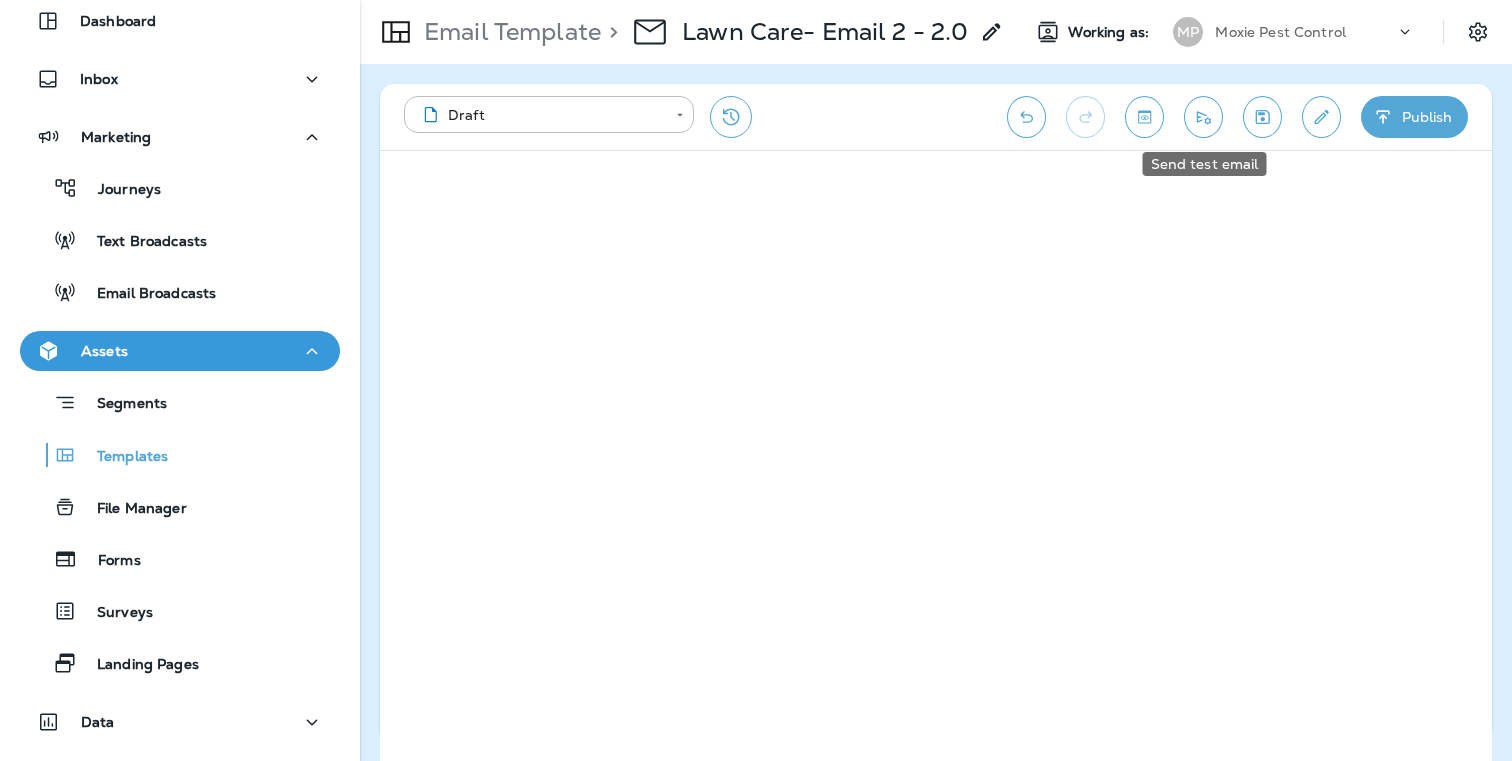 click 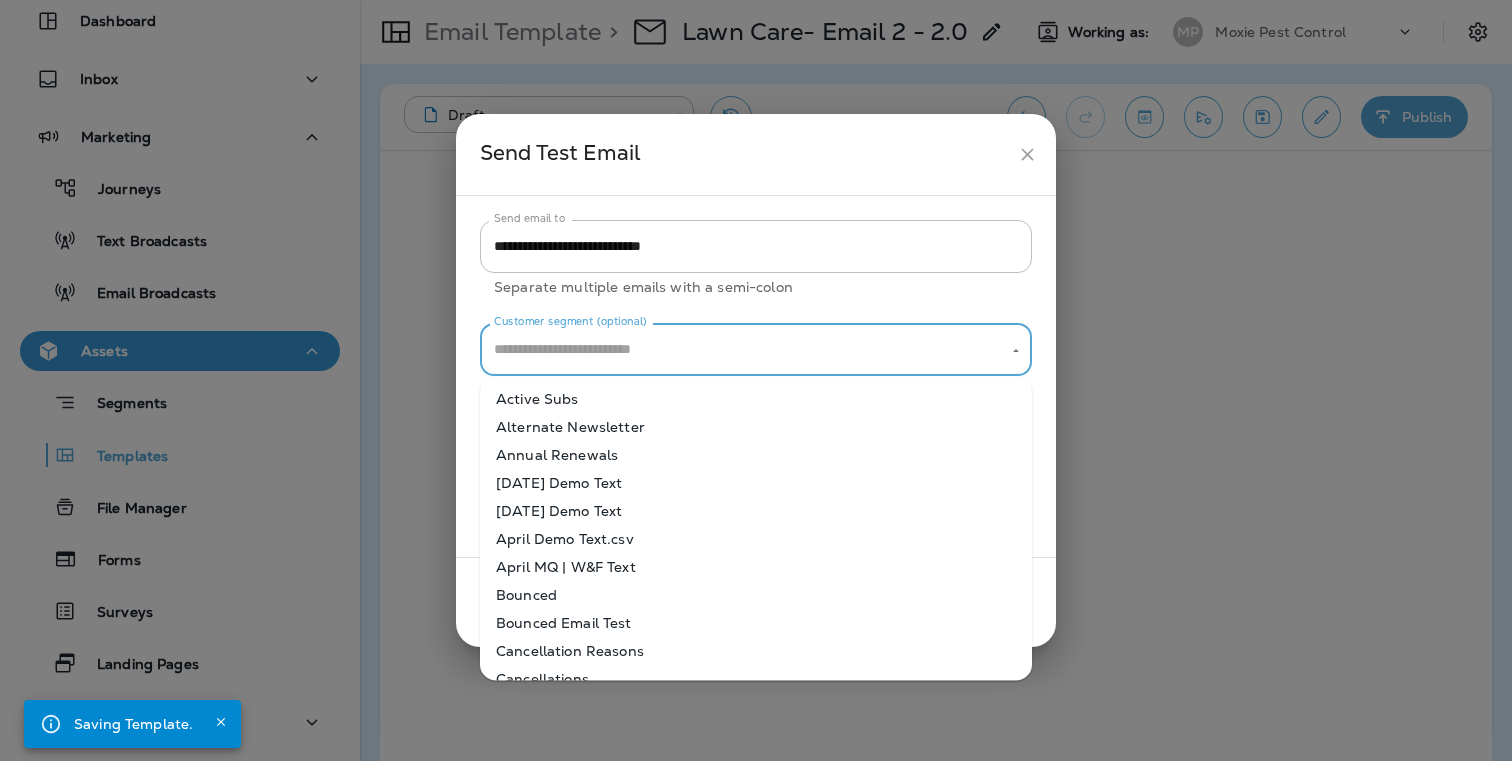 click on "Customer segment (optional)" at bounding box center (741, 349) 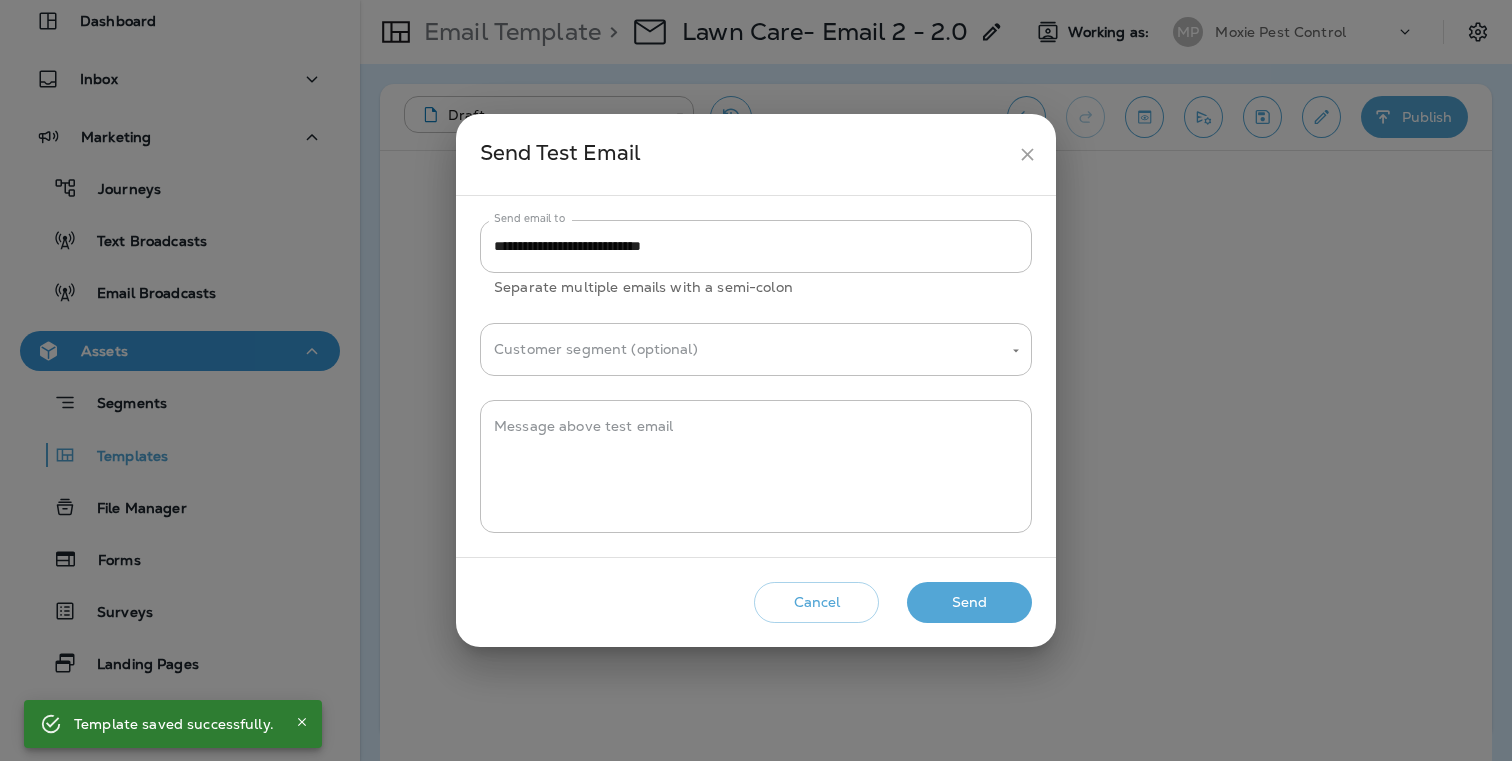 click on "Separate multiple emails with a semi-colon" at bounding box center (756, 287) 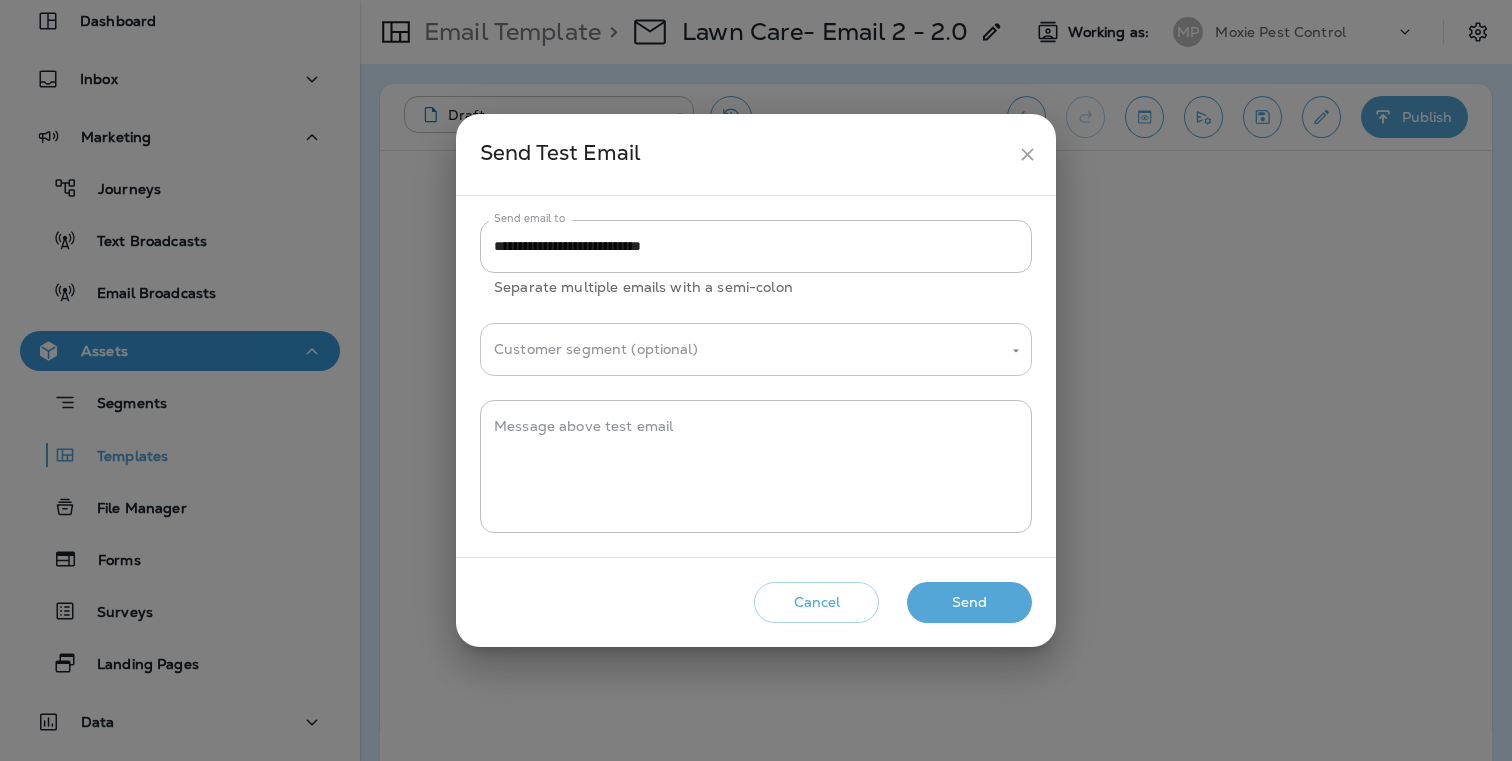 click on "Customer segment (optional)" at bounding box center (741, 349) 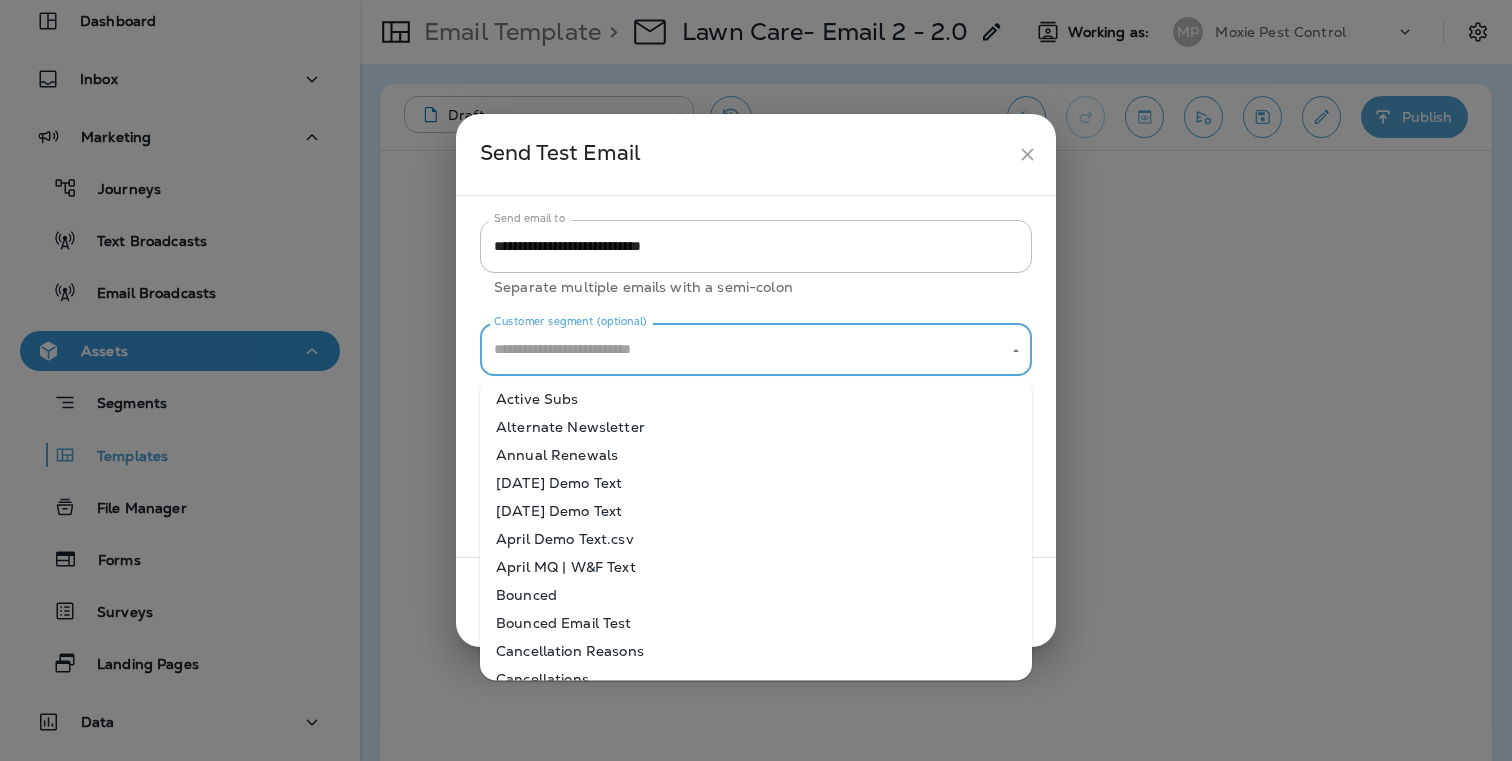 click on "Customer segment (optional)" at bounding box center [741, 349] 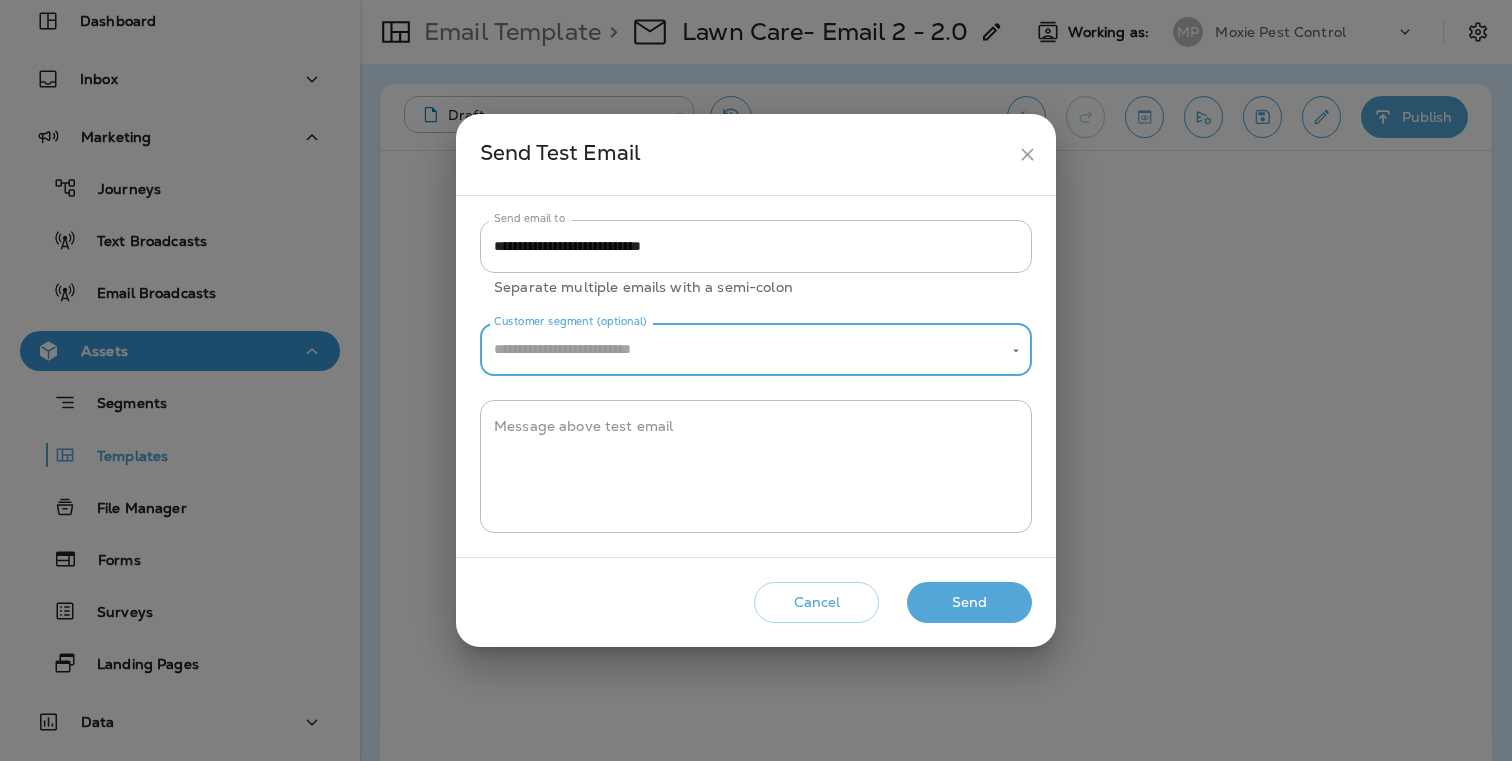 click on "Cancel" at bounding box center [816, 602] 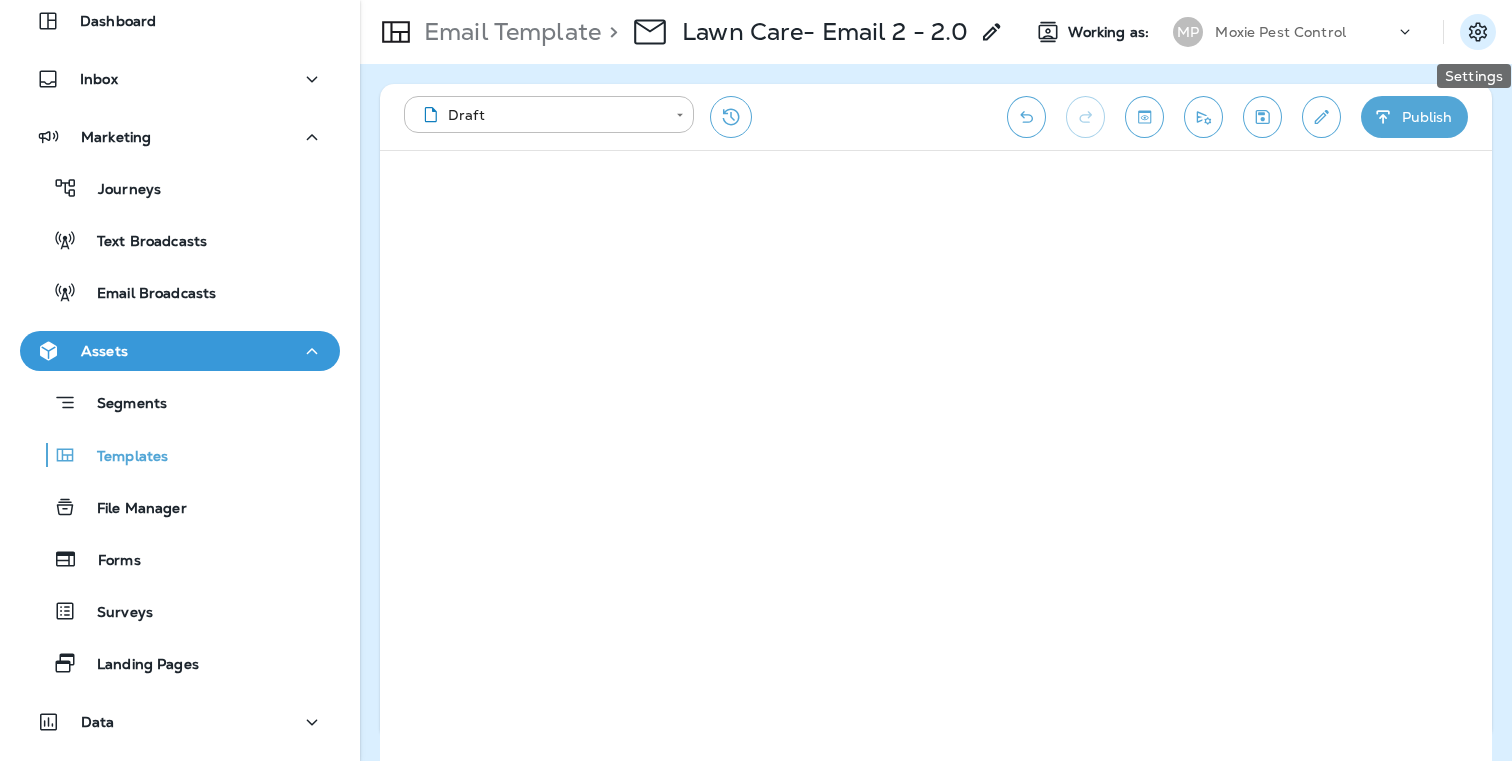 click 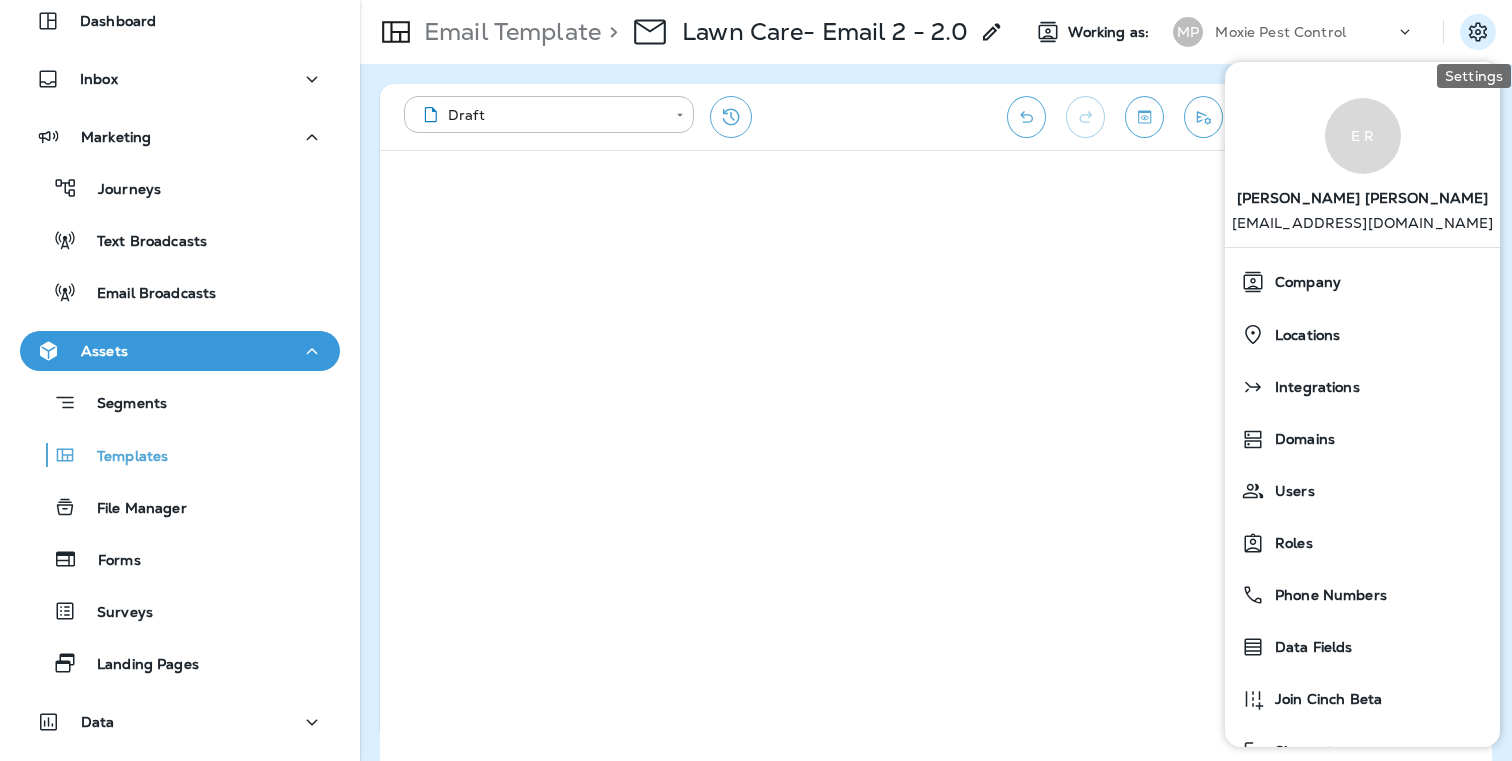click 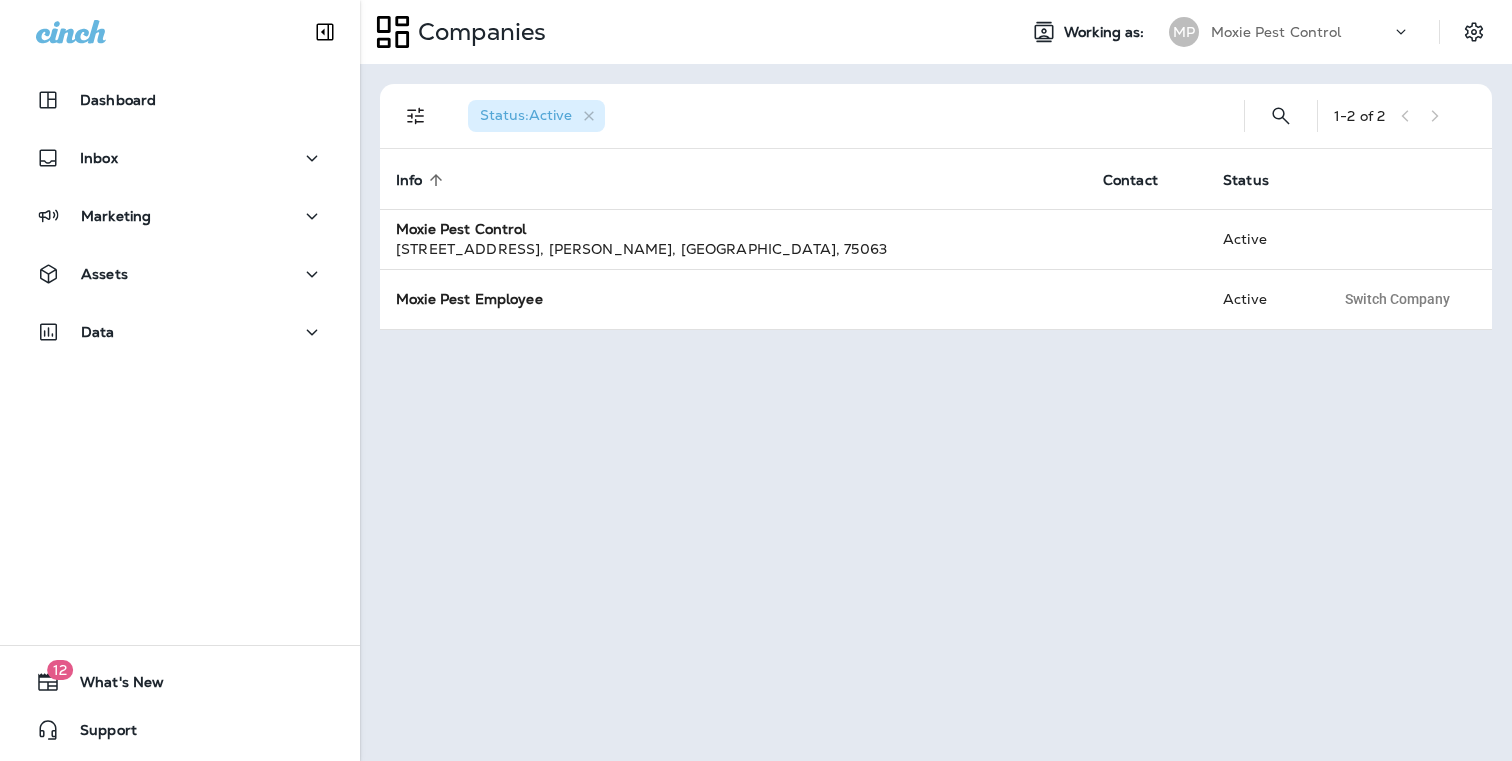 scroll, scrollTop: 0, scrollLeft: 0, axis: both 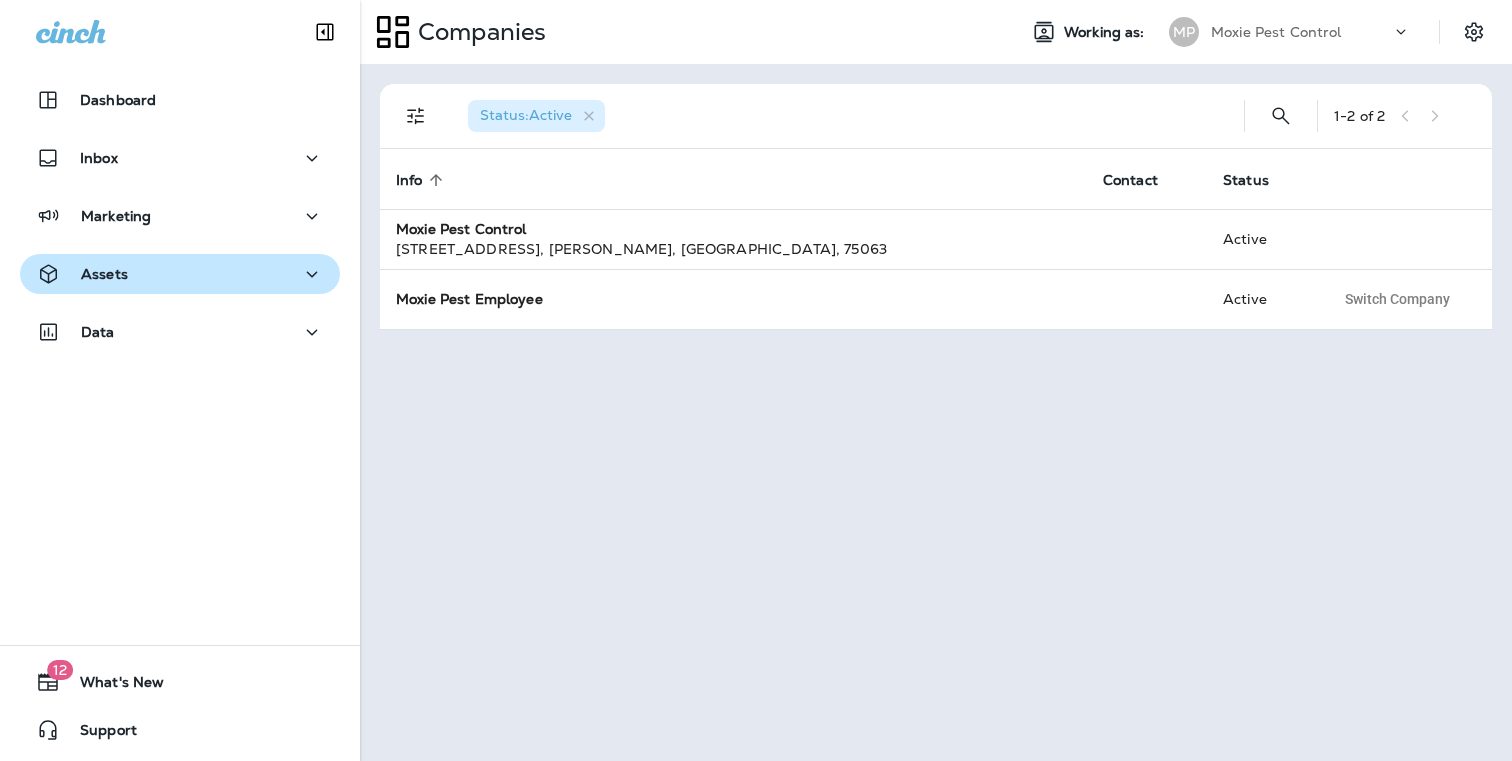 click on "Assets" at bounding box center (180, 274) 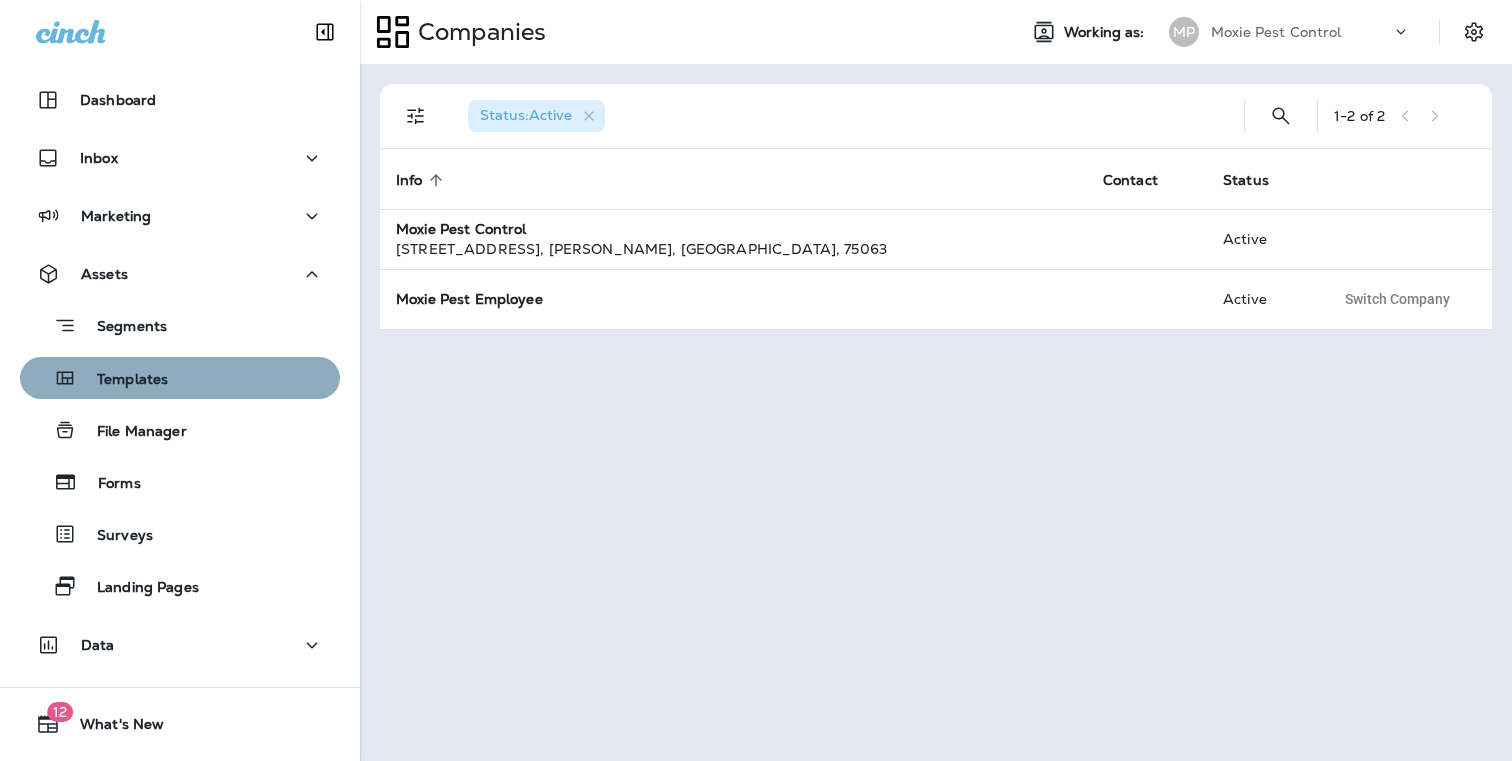 click on "Templates" at bounding box center [122, 380] 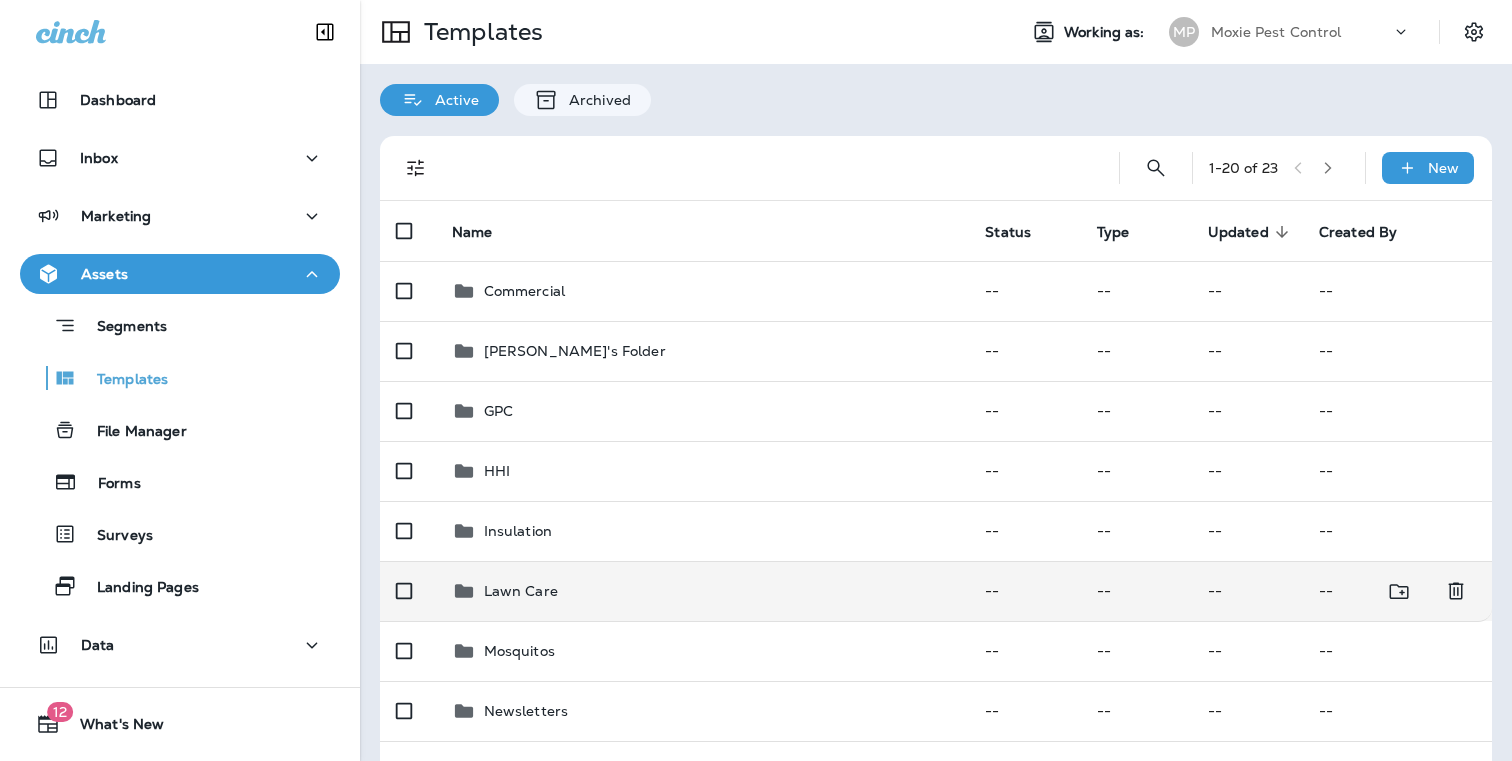 click on "Lawn Care" at bounding box center (703, 591) 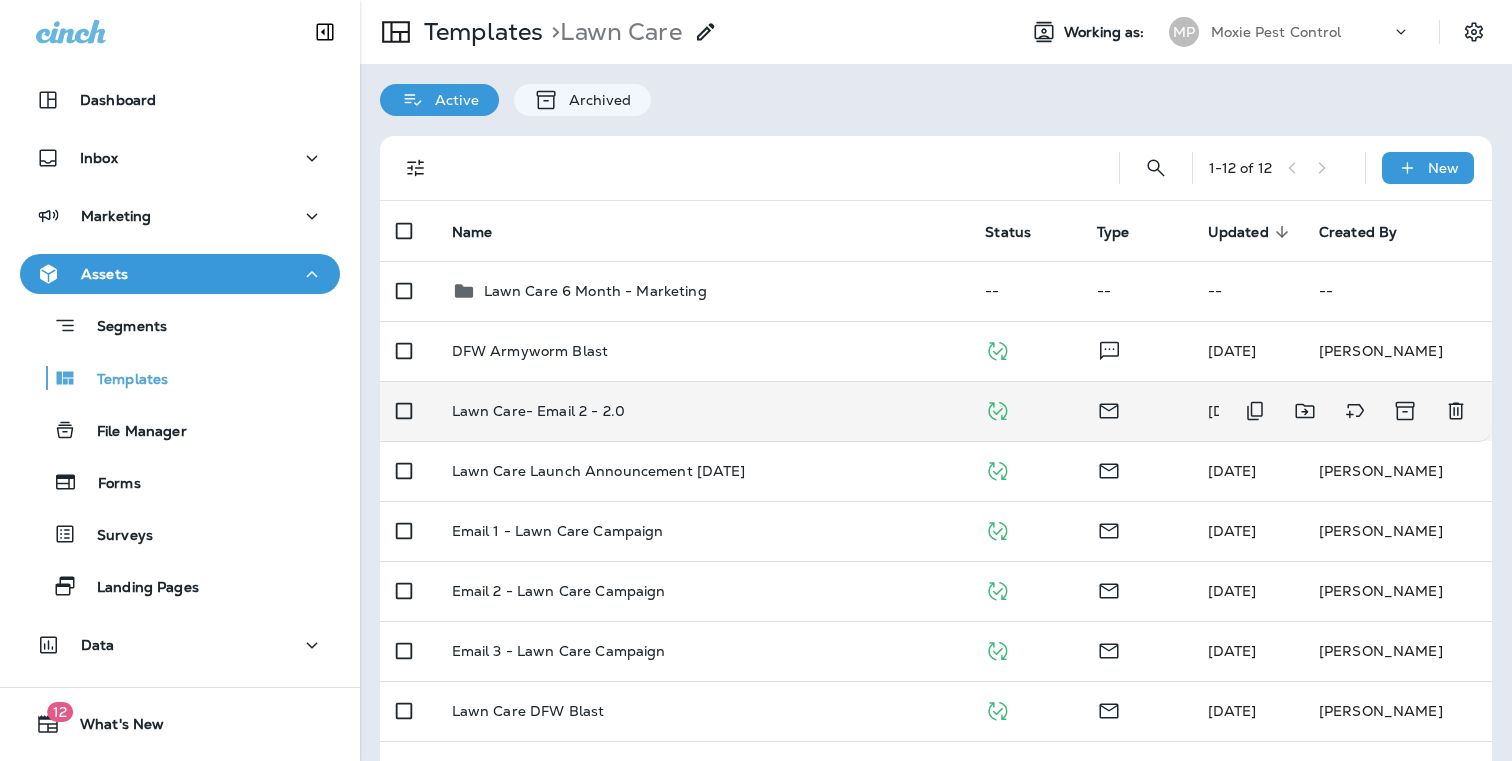 click on "Lawn Care- Email 2 - 2.0" at bounding box center [538, 411] 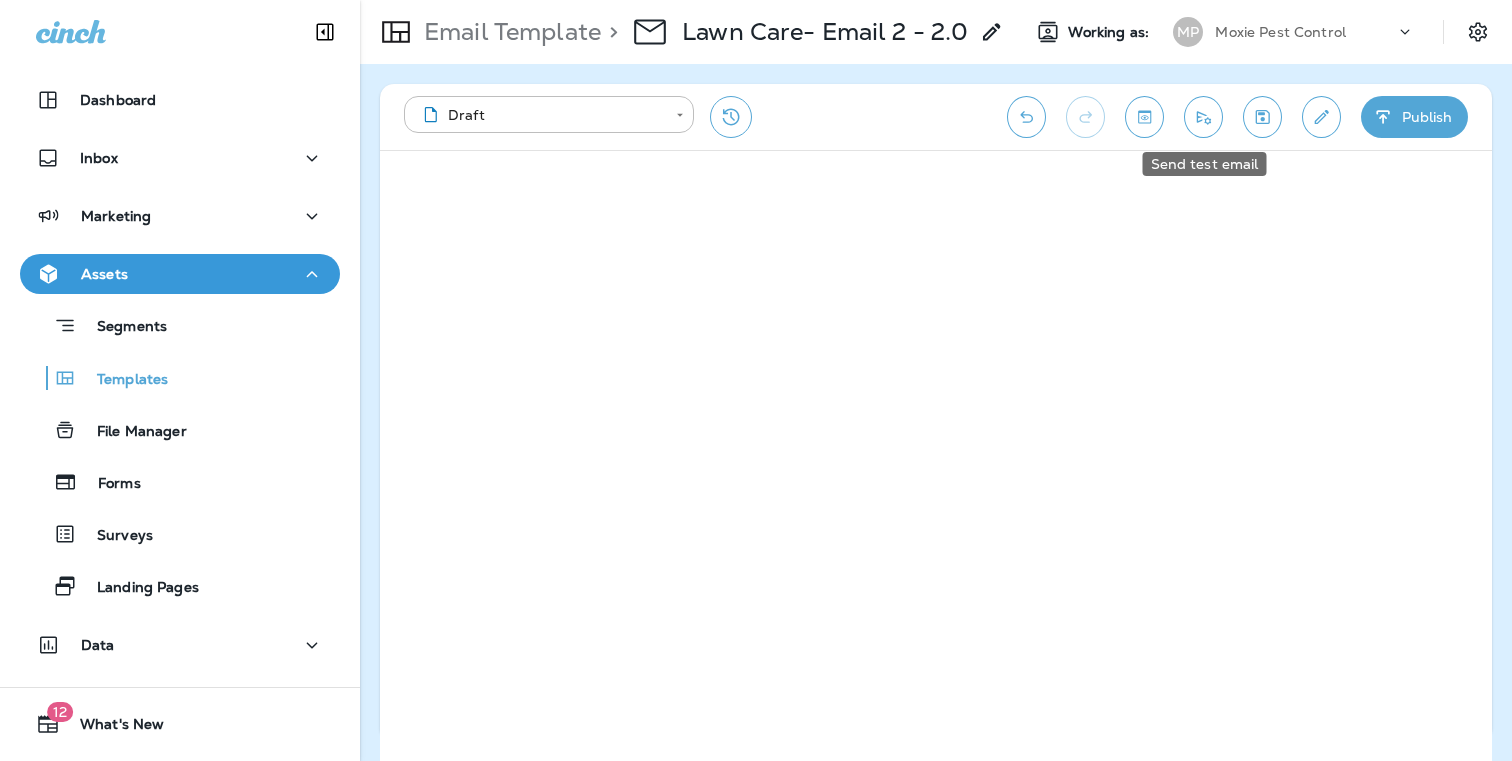 click 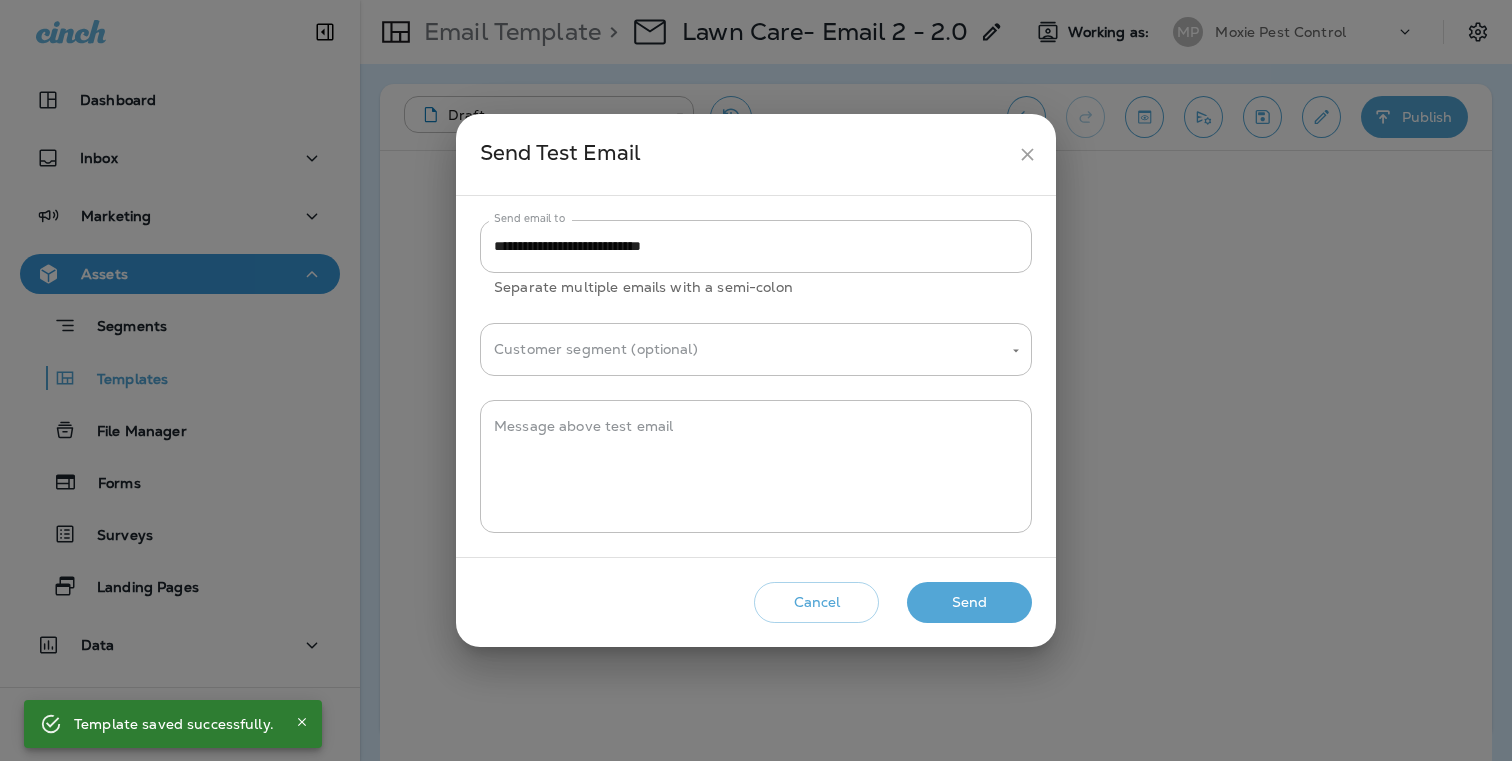 click on "Send" at bounding box center (969, 602) 